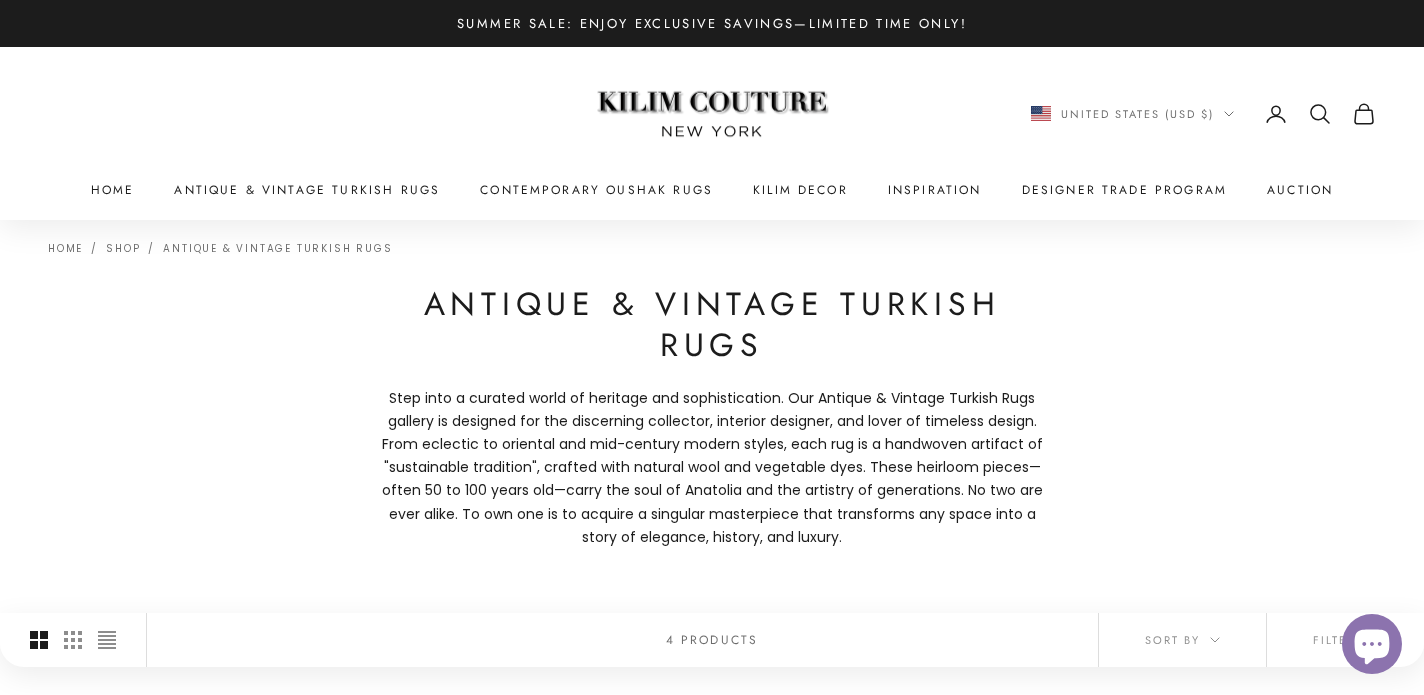 scroll, scrollTop: 0, scrollLeft: 0, axis: both 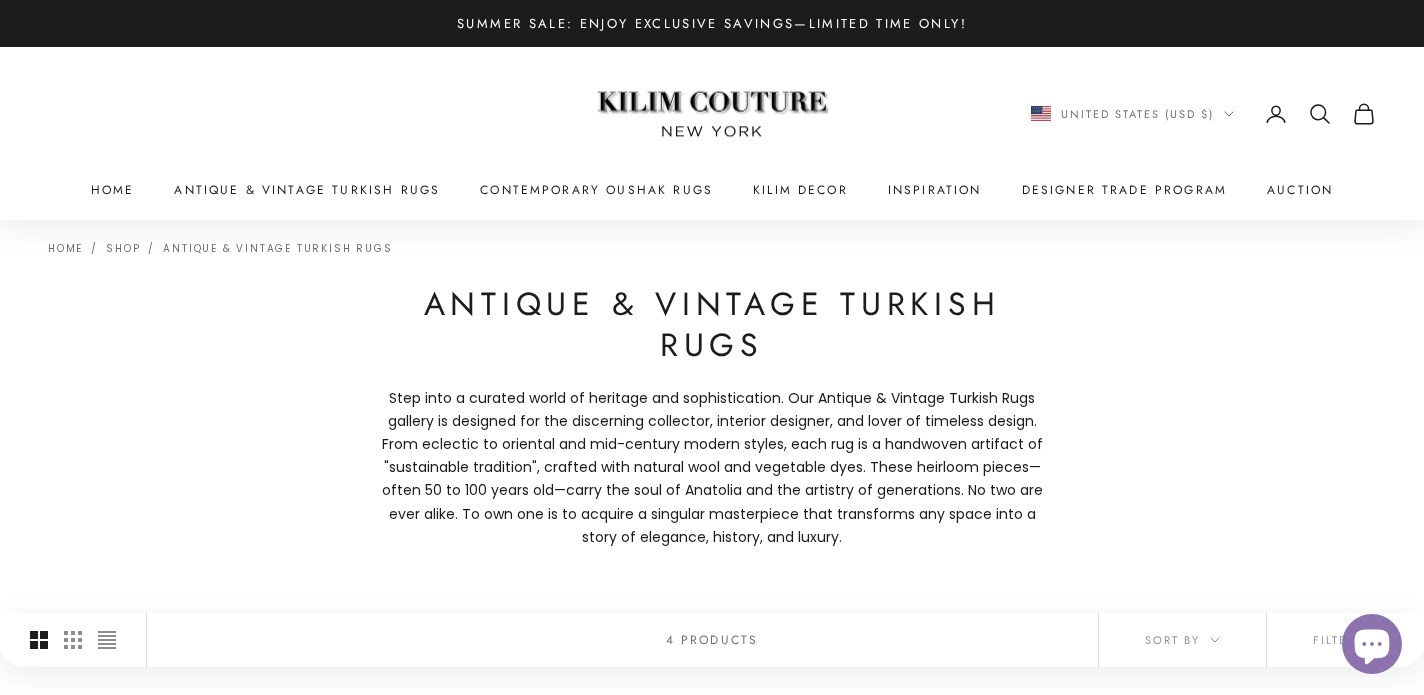 click on "Kilim Couture New York
Navigation menu
Home
Antique & Vintage Turkish Rugs
Contemporary Oushak Rugs
Kilim Decor Kilim Stools & Ottomans Kilim Pillows Kilim Bags
Inspiration
Designer Trade Program
Auction
United States (USD $)
Country Albania (ALL L)
Algeria (DZD د.ج)
Andorra (EUR €)
Angola (USD $)
Anguilla (XCD $)
Antigua & Barbuda (XCD $)
Argentina (USD $)
Armenia (AMD դր.)
Aruba (AWG ƒ)
Australia (AUD $)
Austria (EUR €)
Azerbaijan (AZN ₼)
Bahamas (BSD $)
Bahrain (USD $)
Bangladesh (BDT ৳)
Barbados (BBD $)" at bounding box center [712, 133] 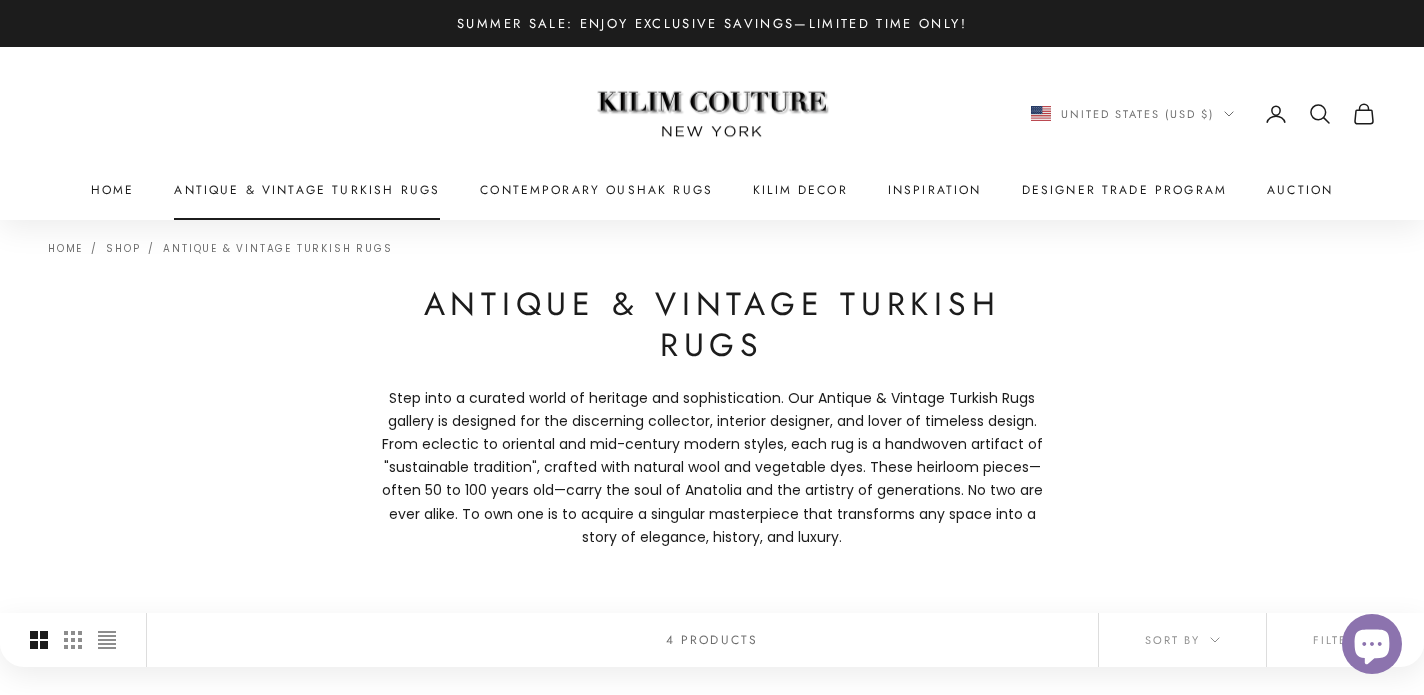 click on "Antique & Vintage Turkish Rugs" at bounding box center (307, 190) 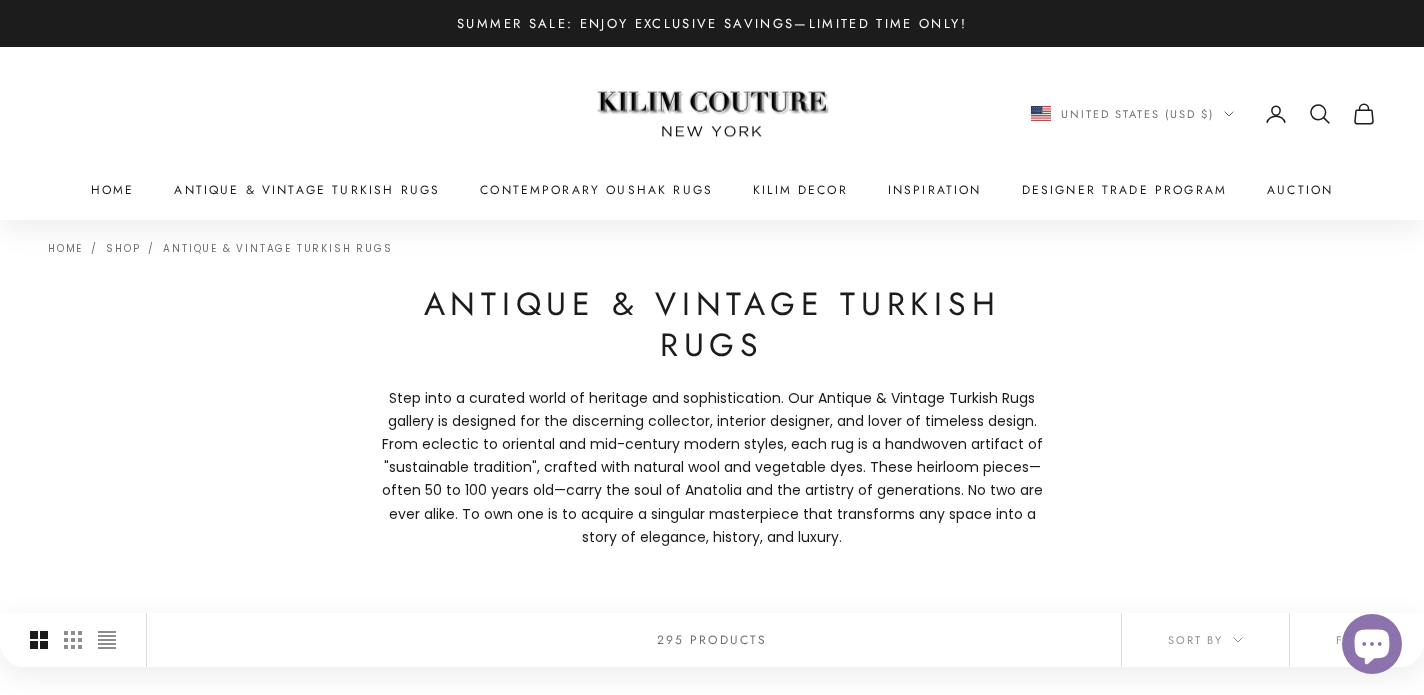 scroll, scrollTop: 0, scrollLeft: 0, axis: both 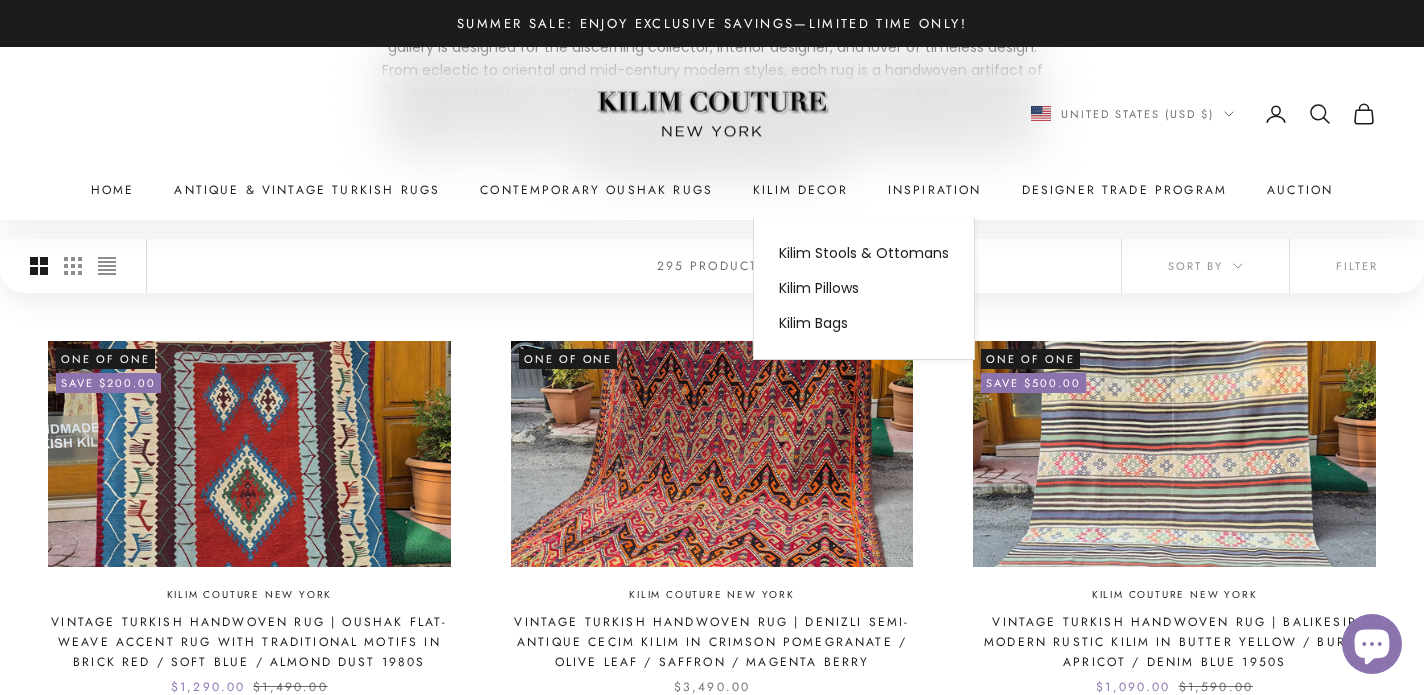 click 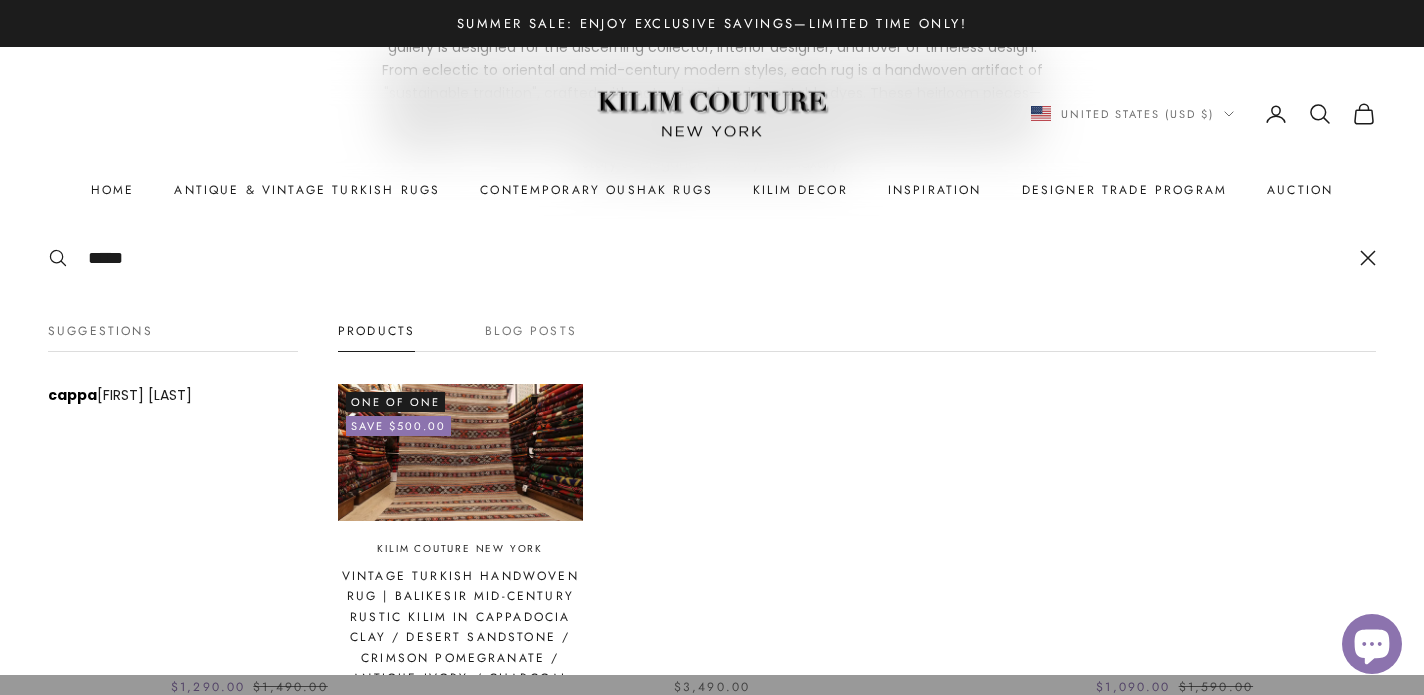 click on "*****" at bounding box center [714, 258] 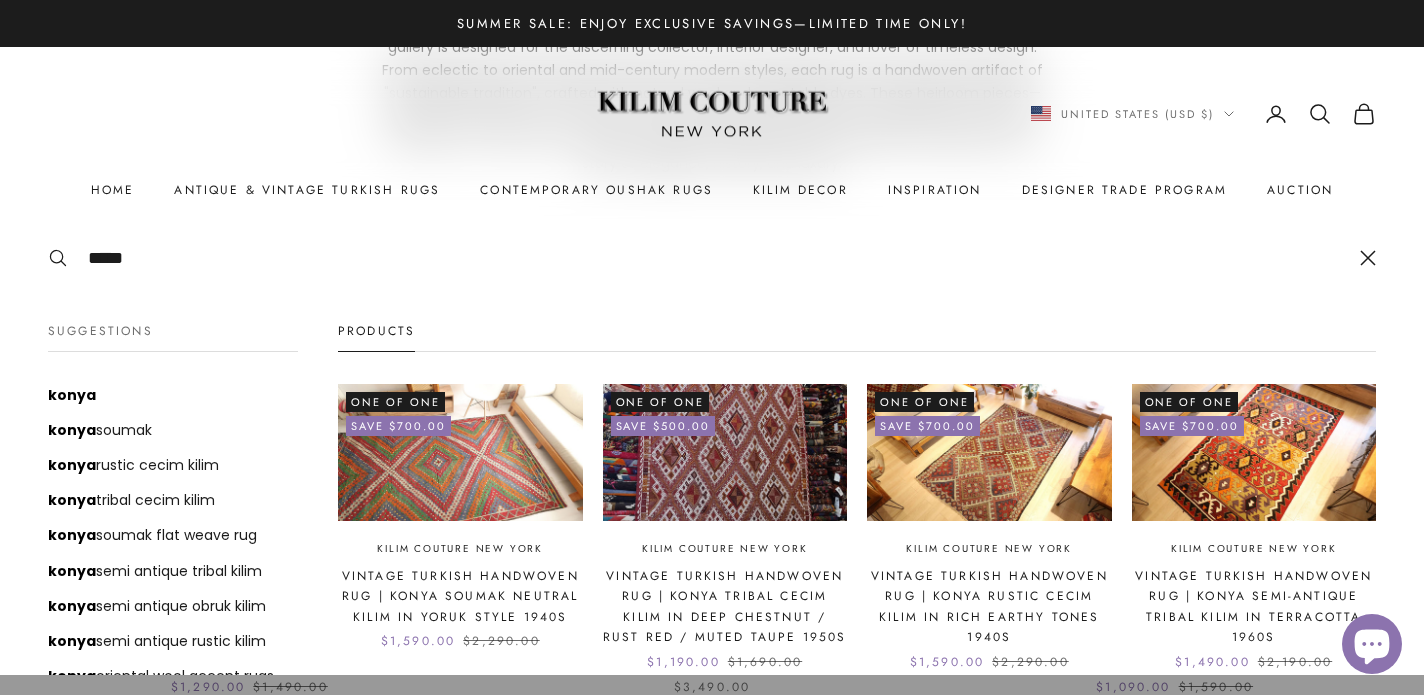 type on "*****" 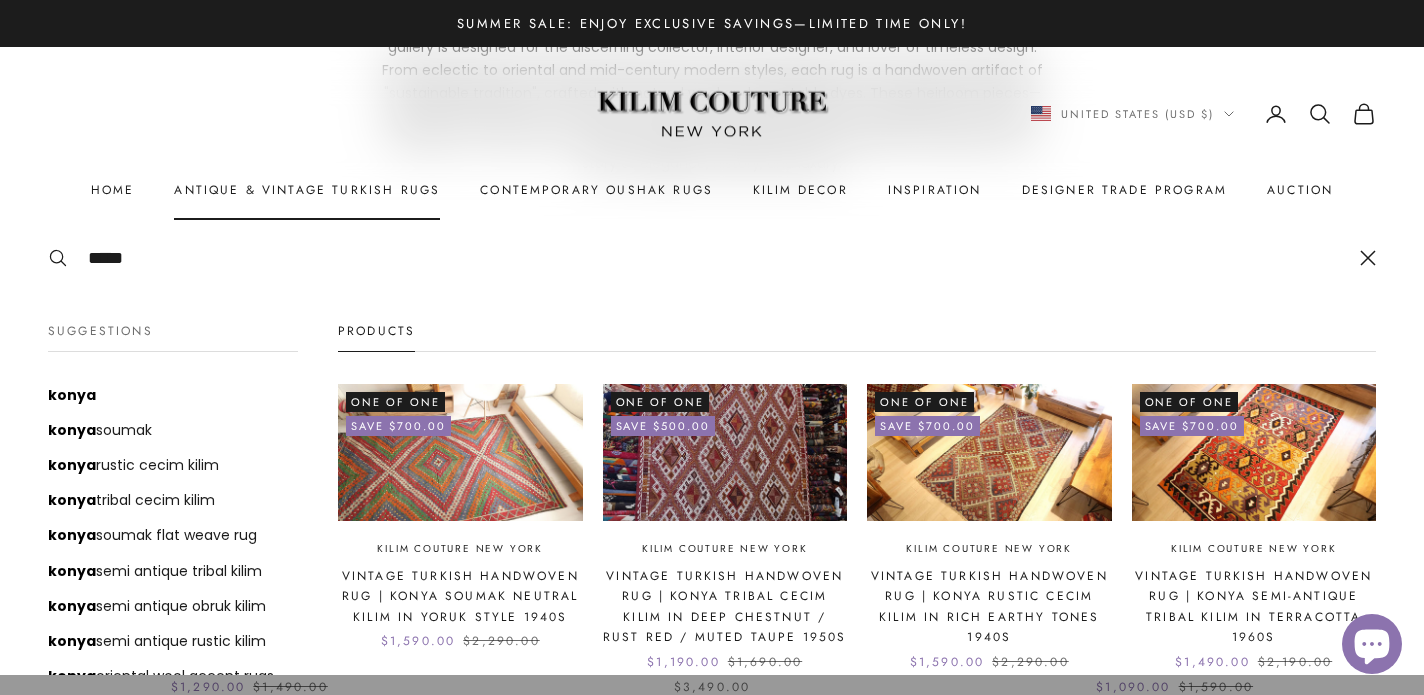 click on "Antique & Vintage Turkish Rugs" at bounding box center [307, 190] 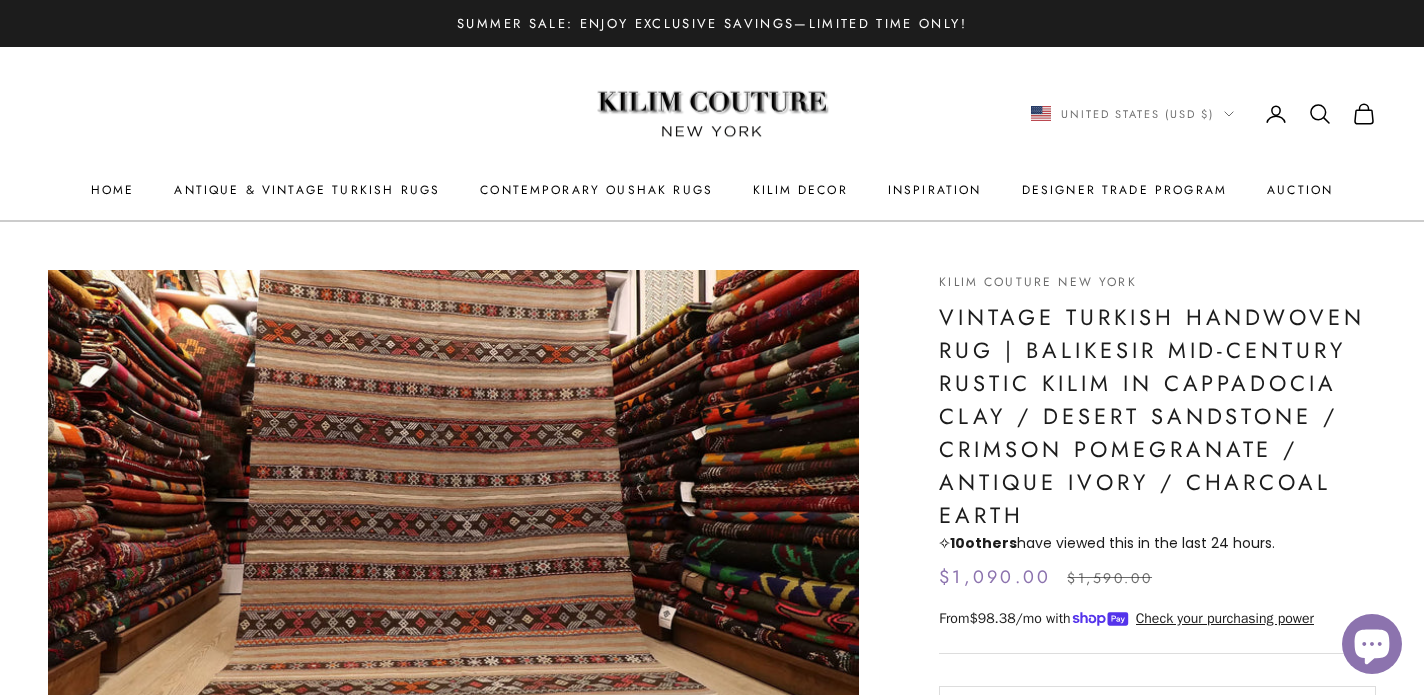 scroll, scrollTop: 0, scrollLeft: 0, axis: both 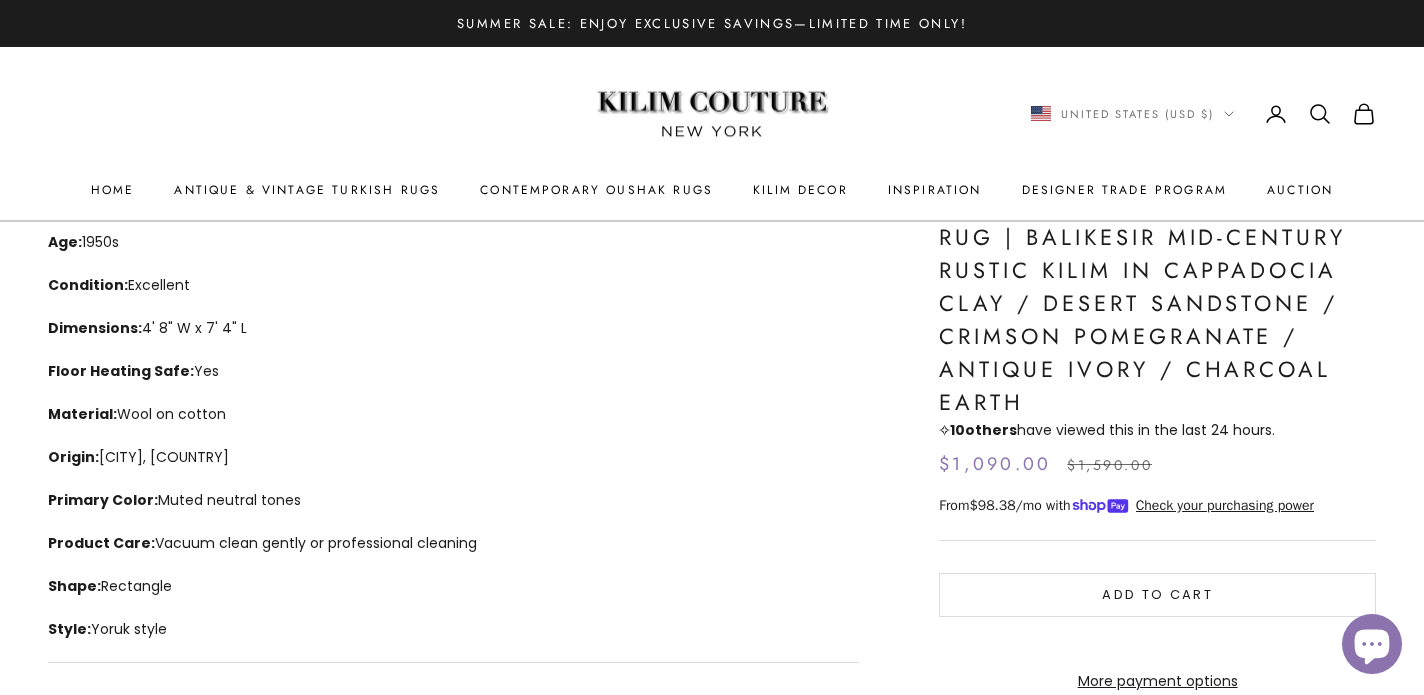 click on "Dimensions:  4' 8" W x 7' 4" L" at bounding box center (443, 328) 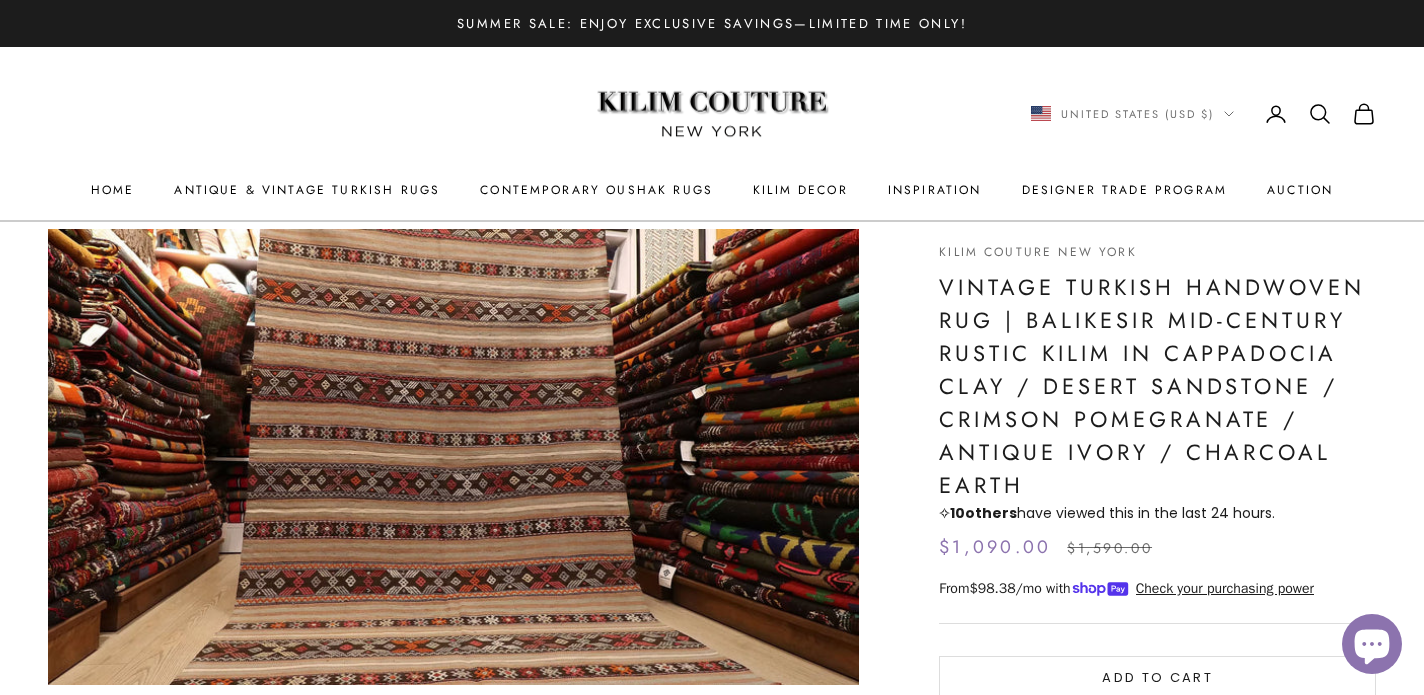scroll, scrollTop: 0, scrollLeft: 0, axis: both 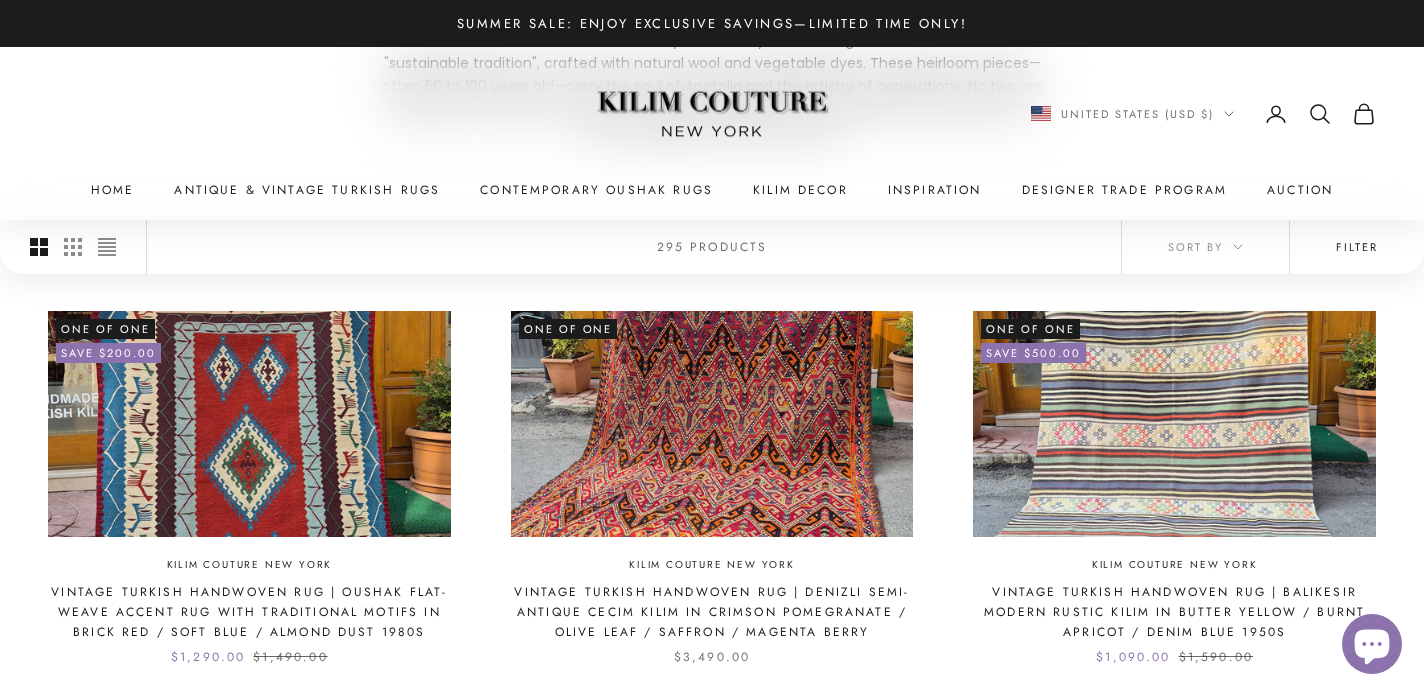 click on "Filter" at bounding box center (1357, 247) 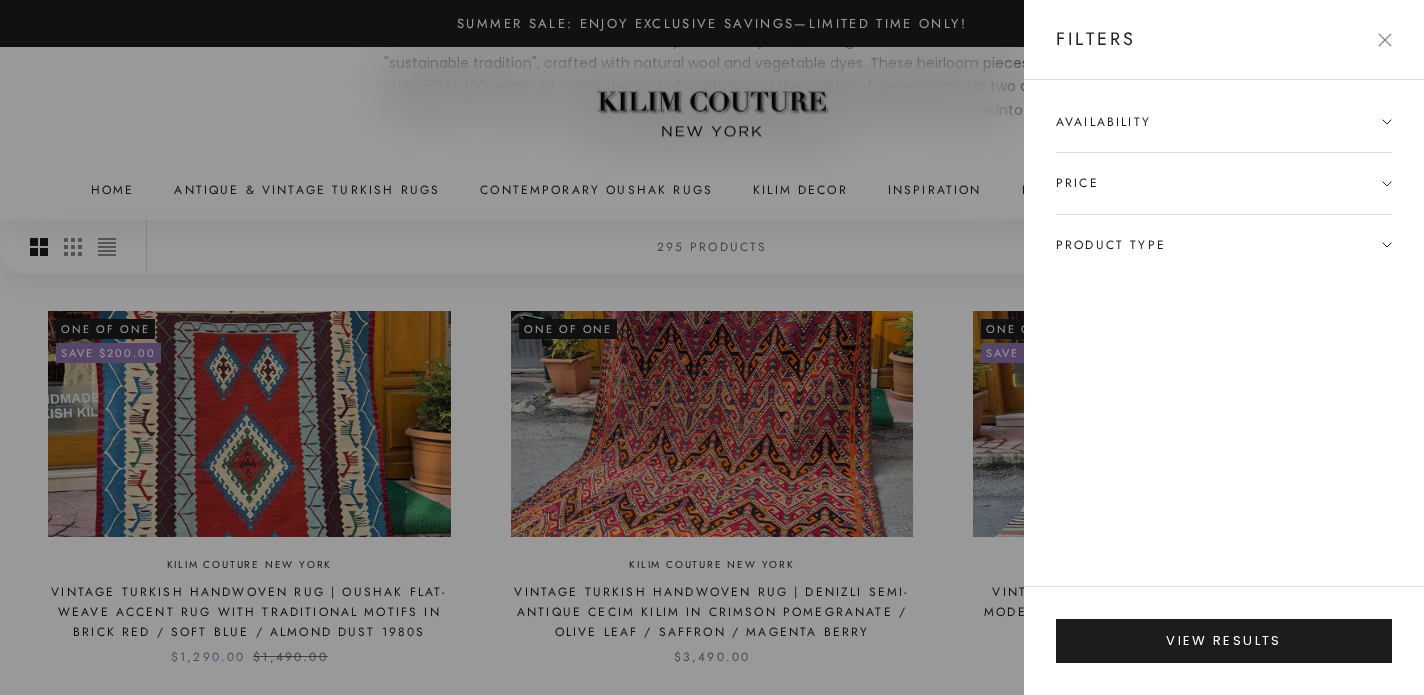 click on "Price" at bounding box center (1077, 183) 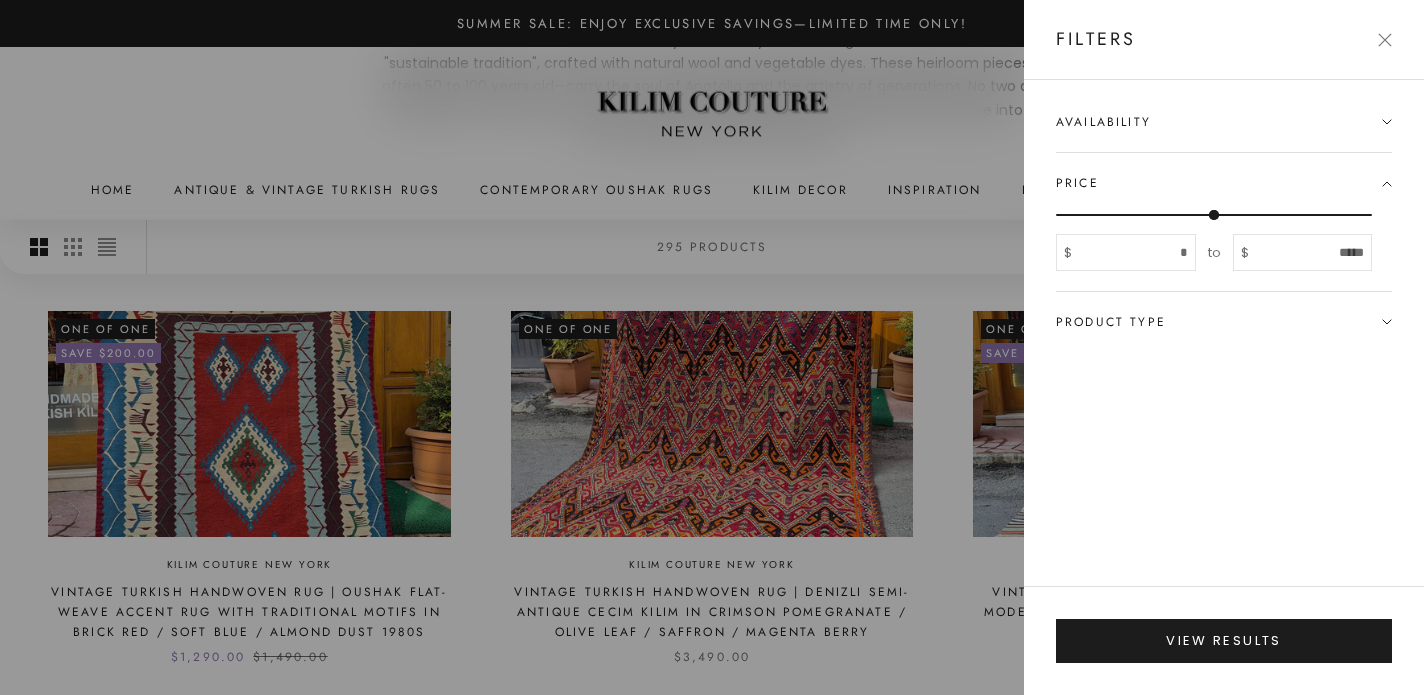 click on "Product type" at bounding box center [1111, 322] 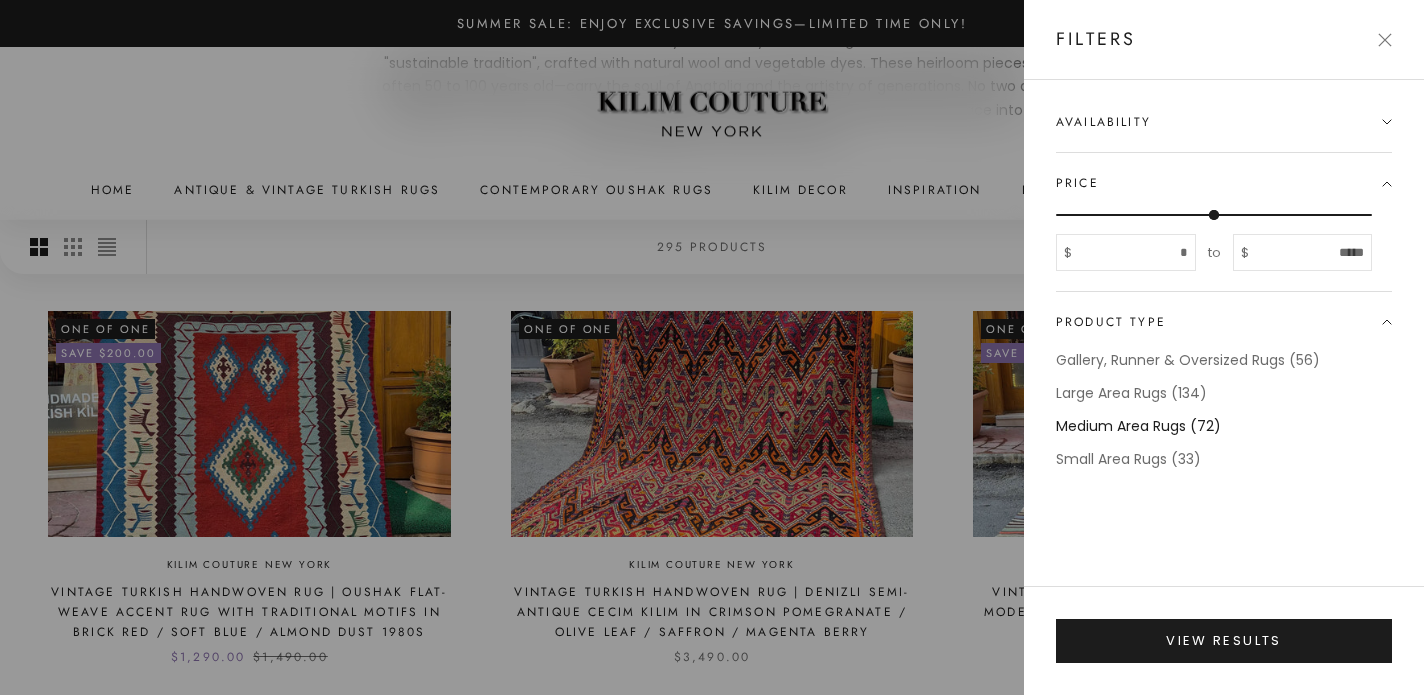 click on "Medium Area Rugs (72)" at bounding box center [1138, 426] 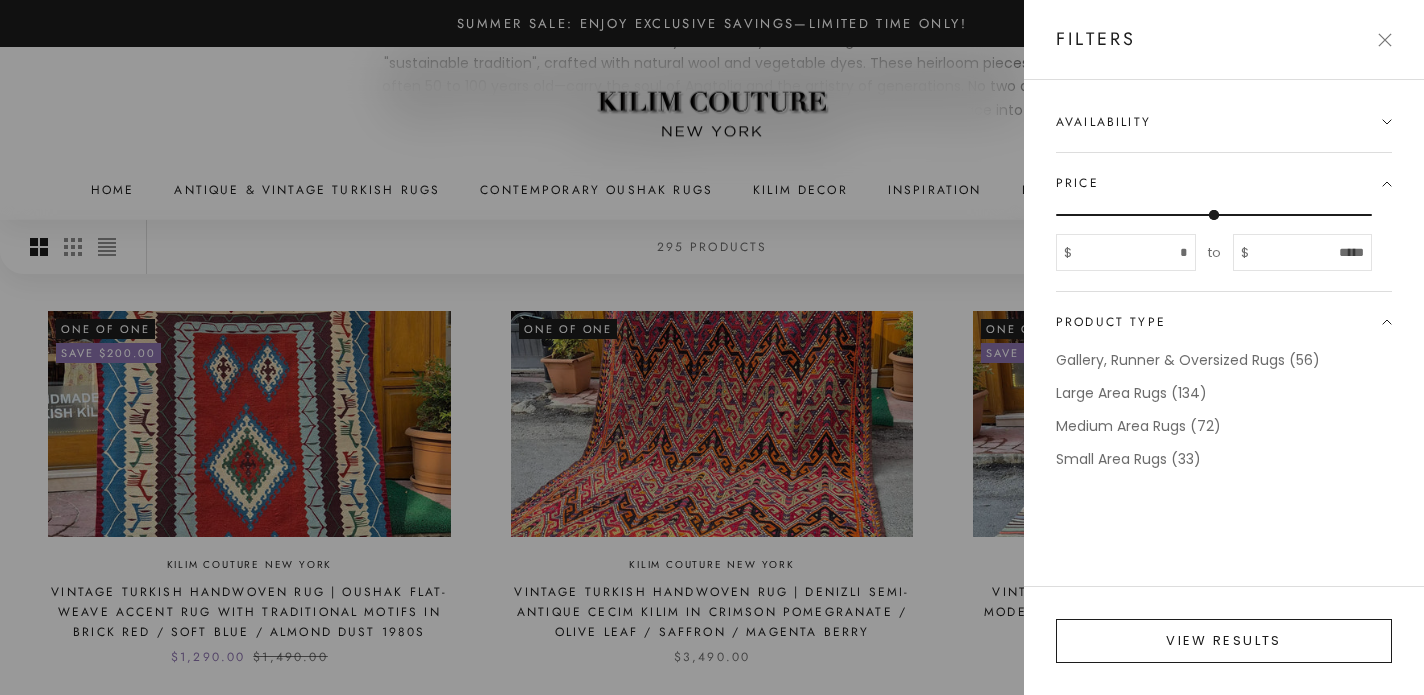 click on "View results" at bounding box center (1224, 641) 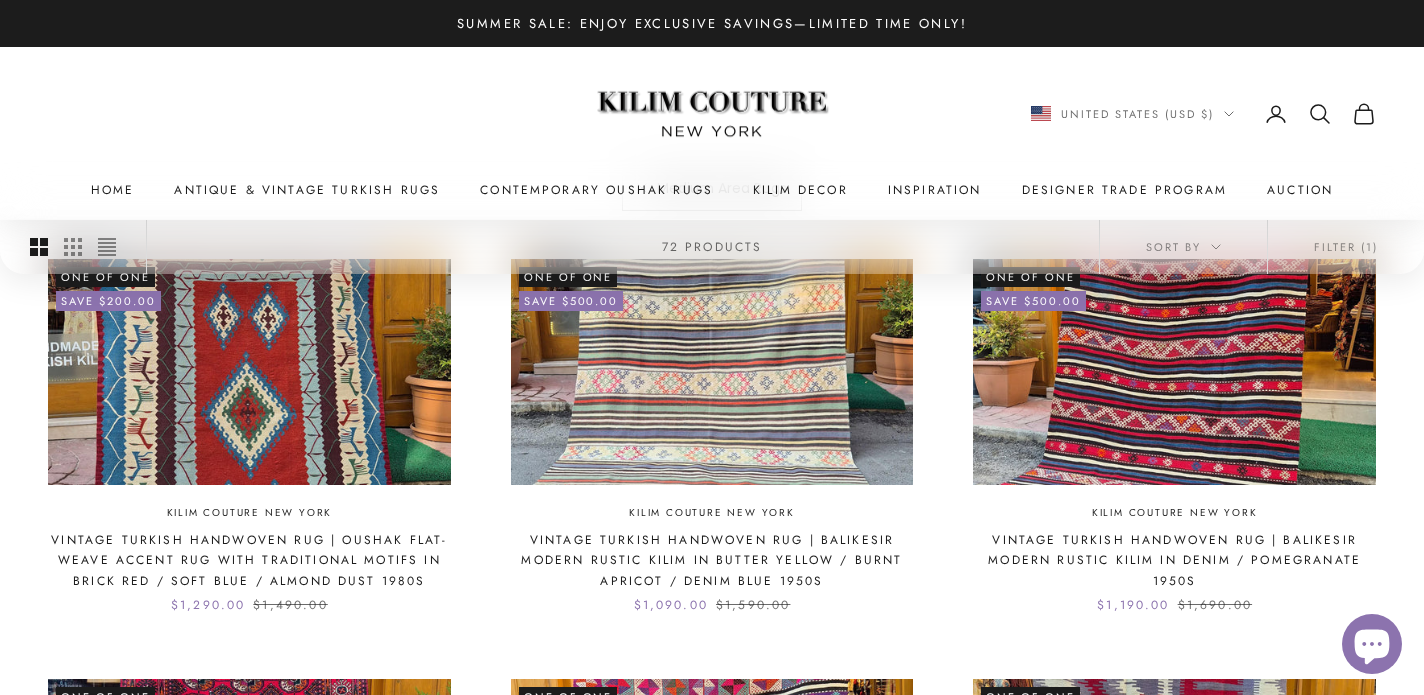 scroll, scrollTop: 566, scrollLeft: 0, axis: vertical 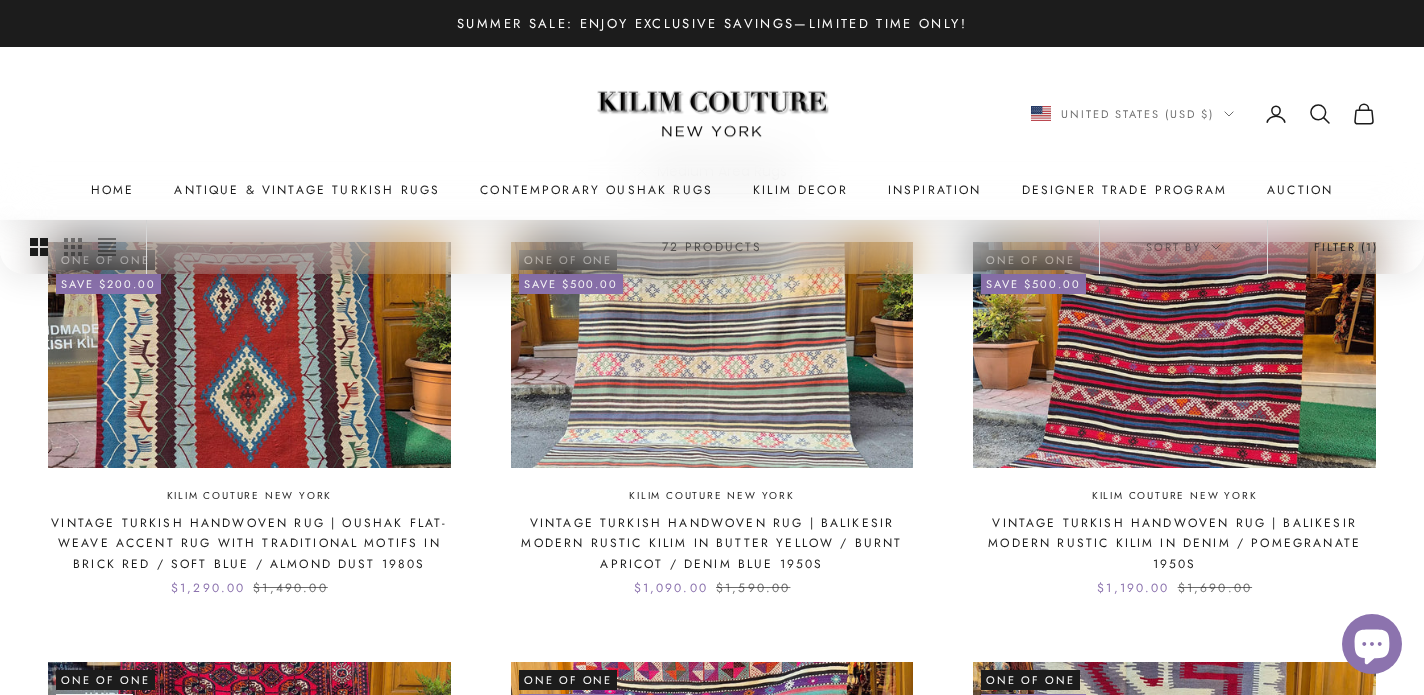 click on "Filter (1)" at bounding box center (1346, 247) 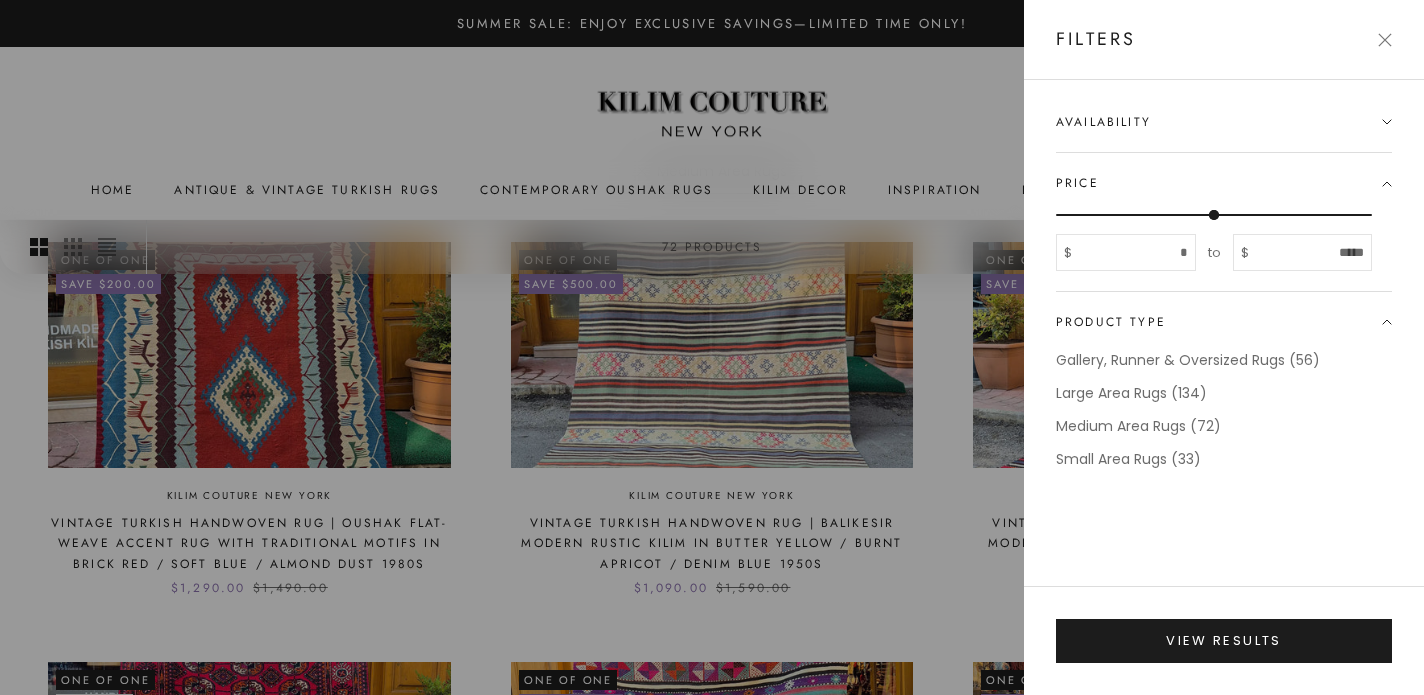 click at bounding box center [712, 347] 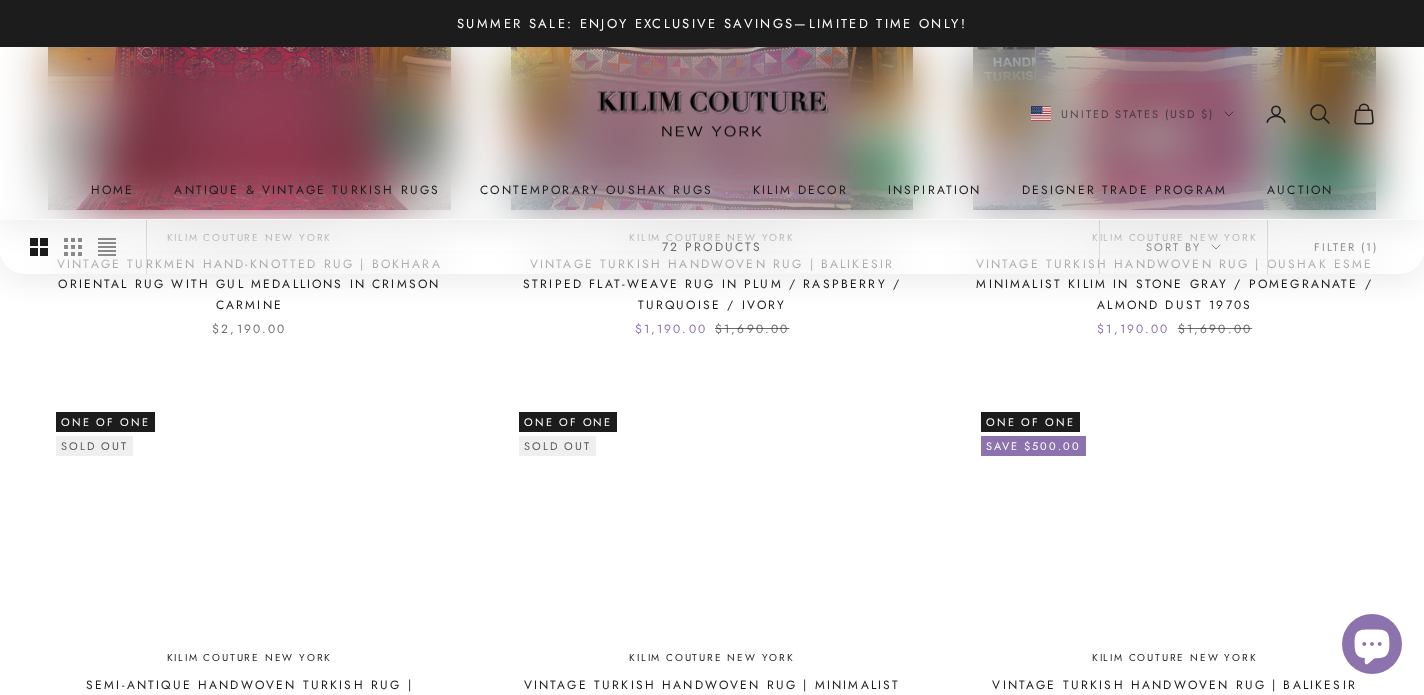 scroll, scrollTop: 1193, scrollLeft: 0, axis: vertical 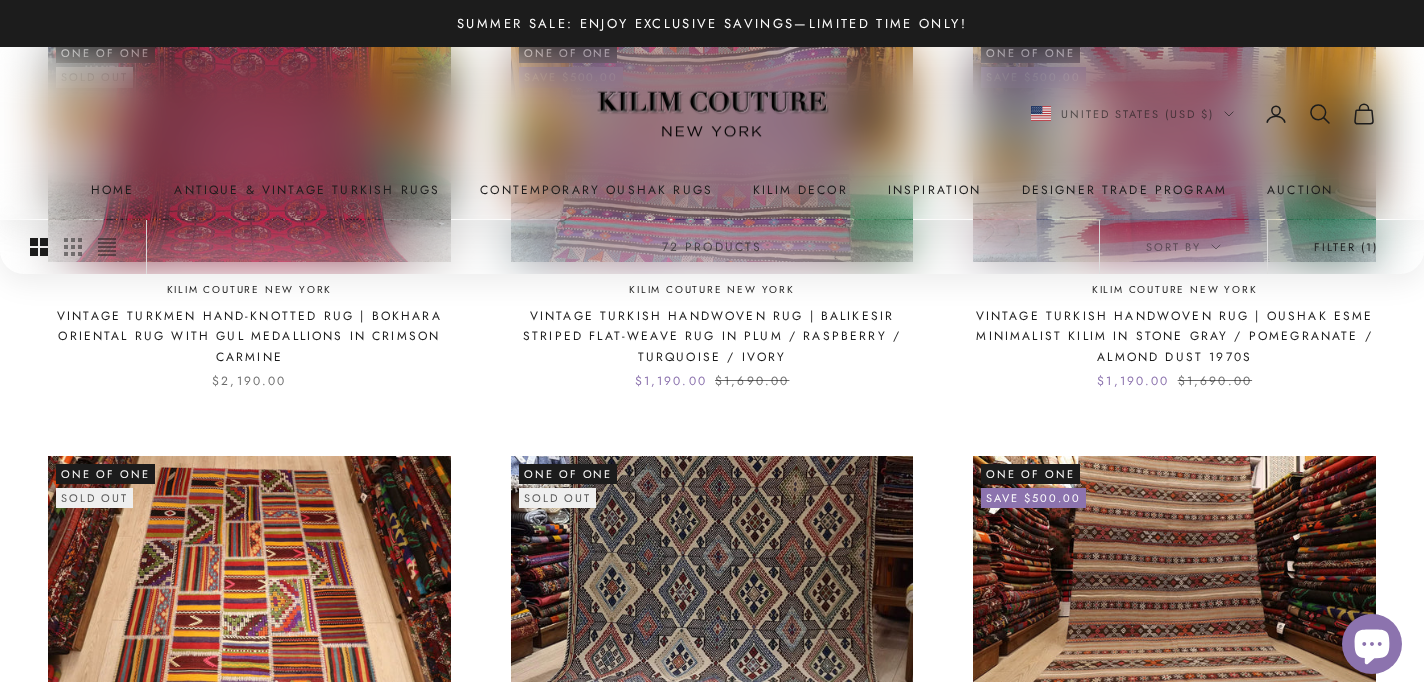 click on "Filter (1)" at bounding box center [1346, 247] 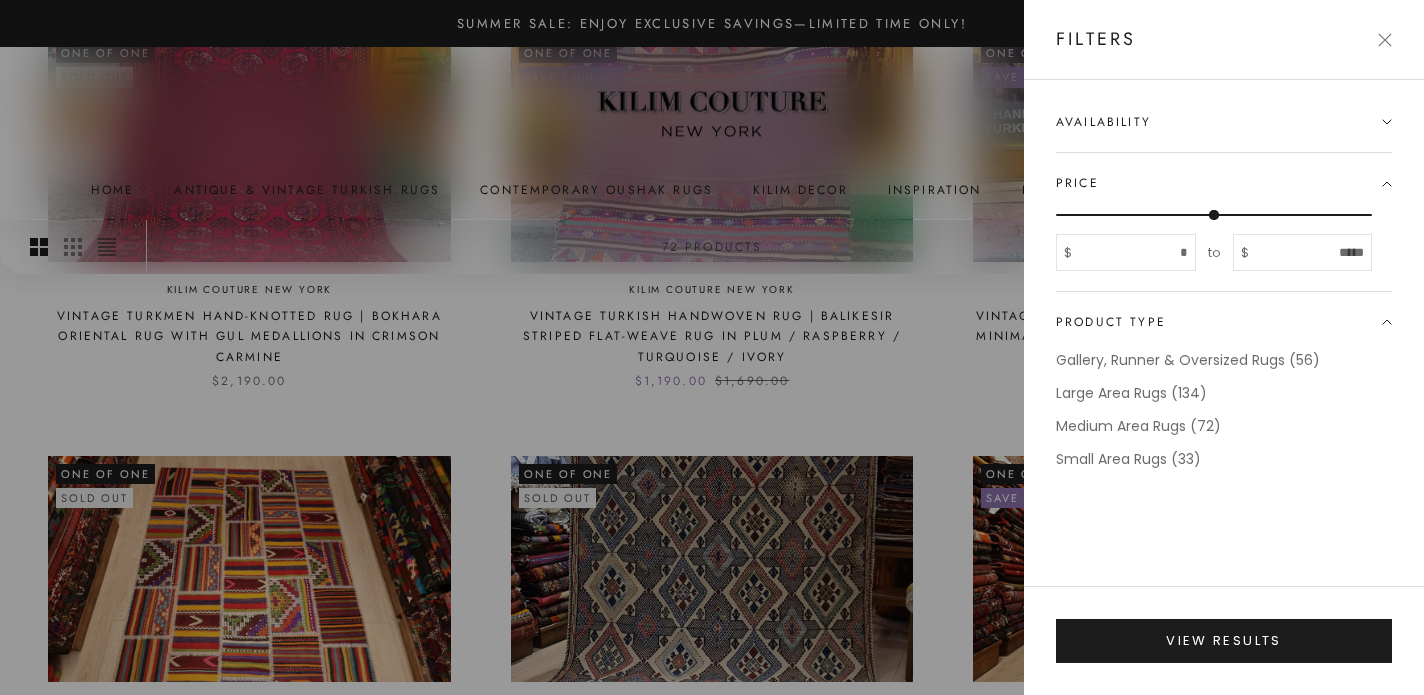 click on "Availability" at bounding box center [1224, 132] 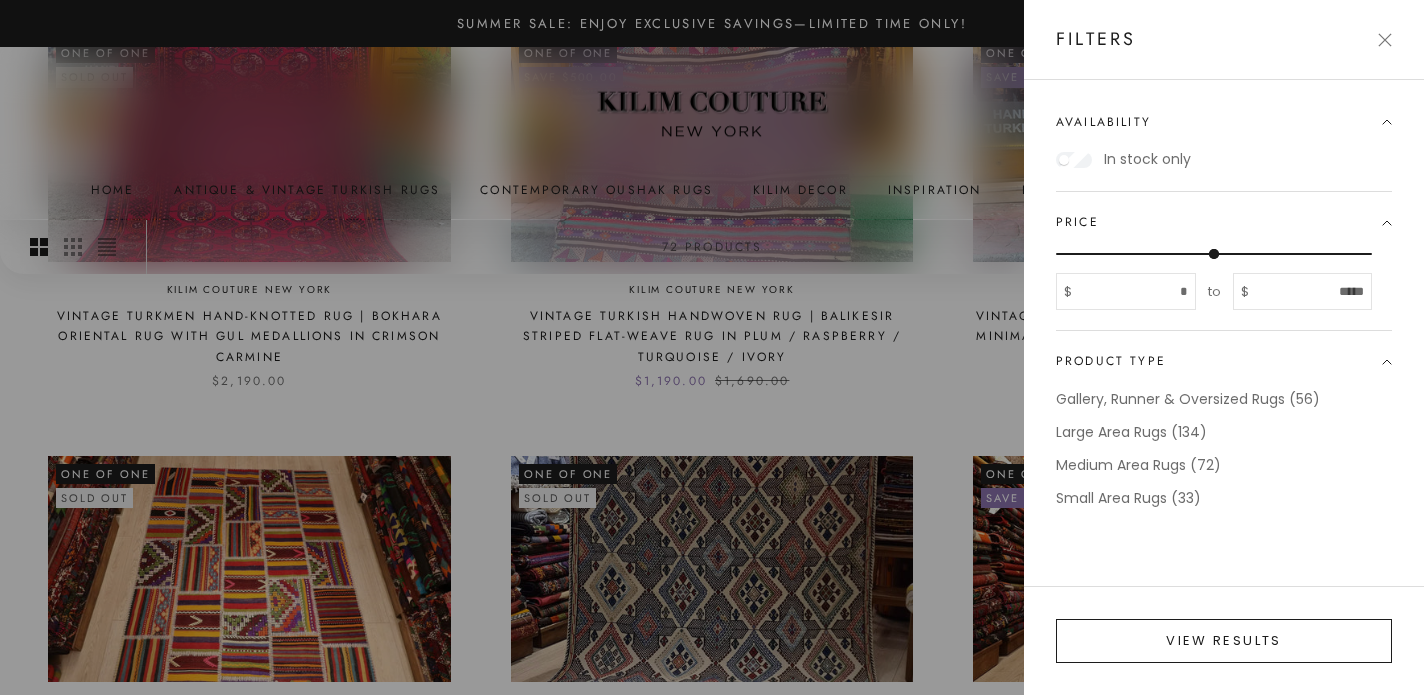click on "View results" at bounding box center [1224, 641] 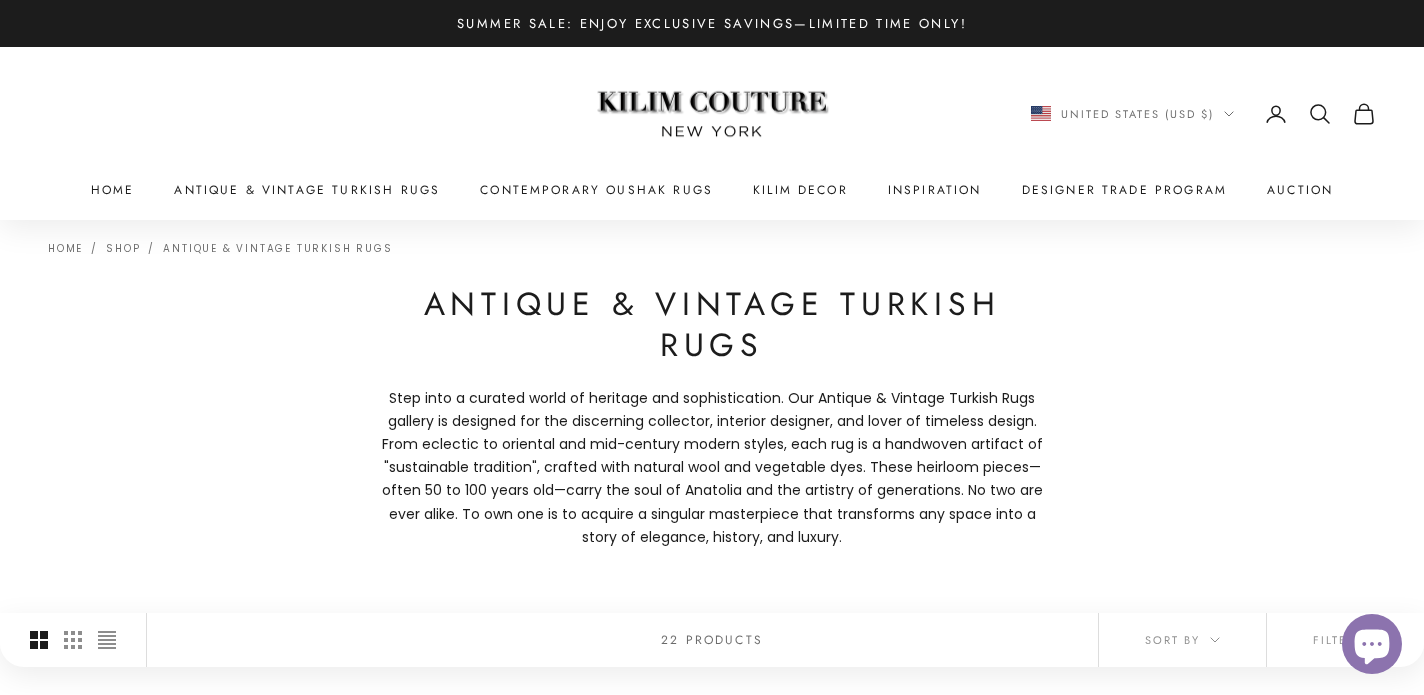 scroll, scrollTop: 298, scrollLeft: 0, axis: vertical 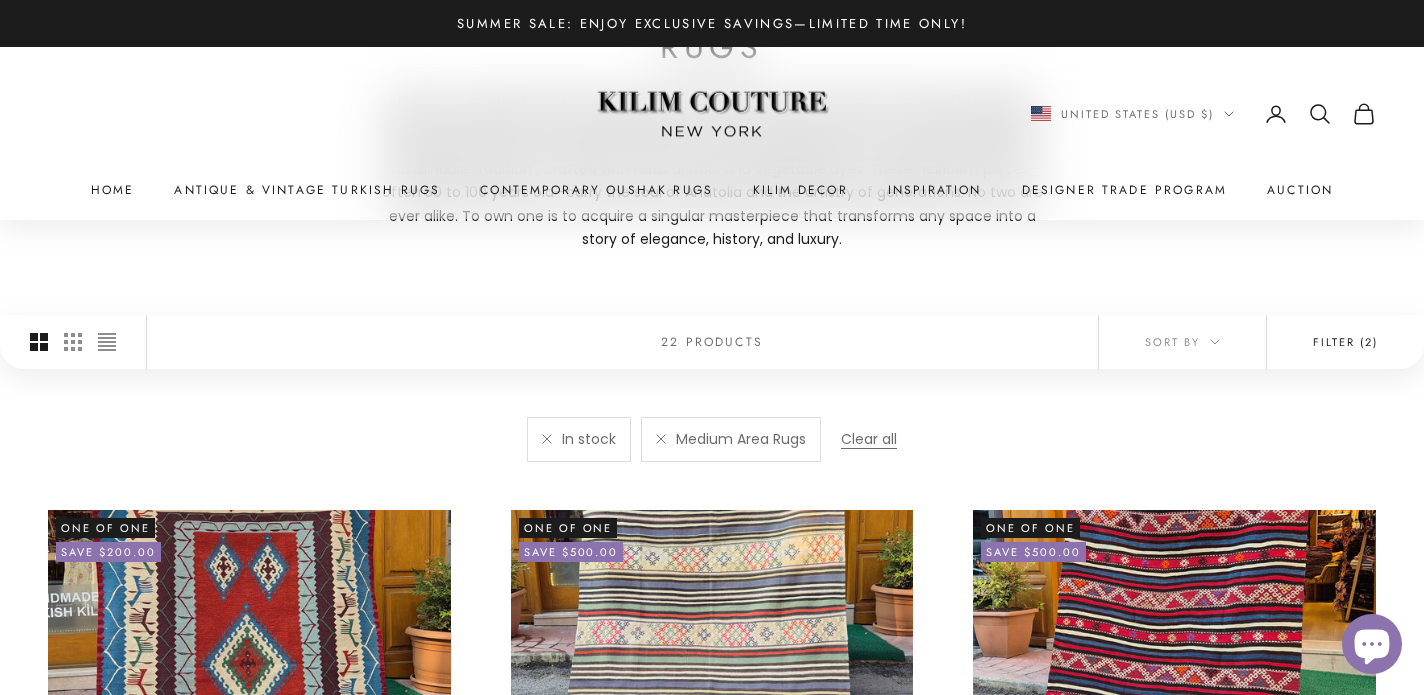 click on "Filter (2)" at bounding box center [1345, 342] 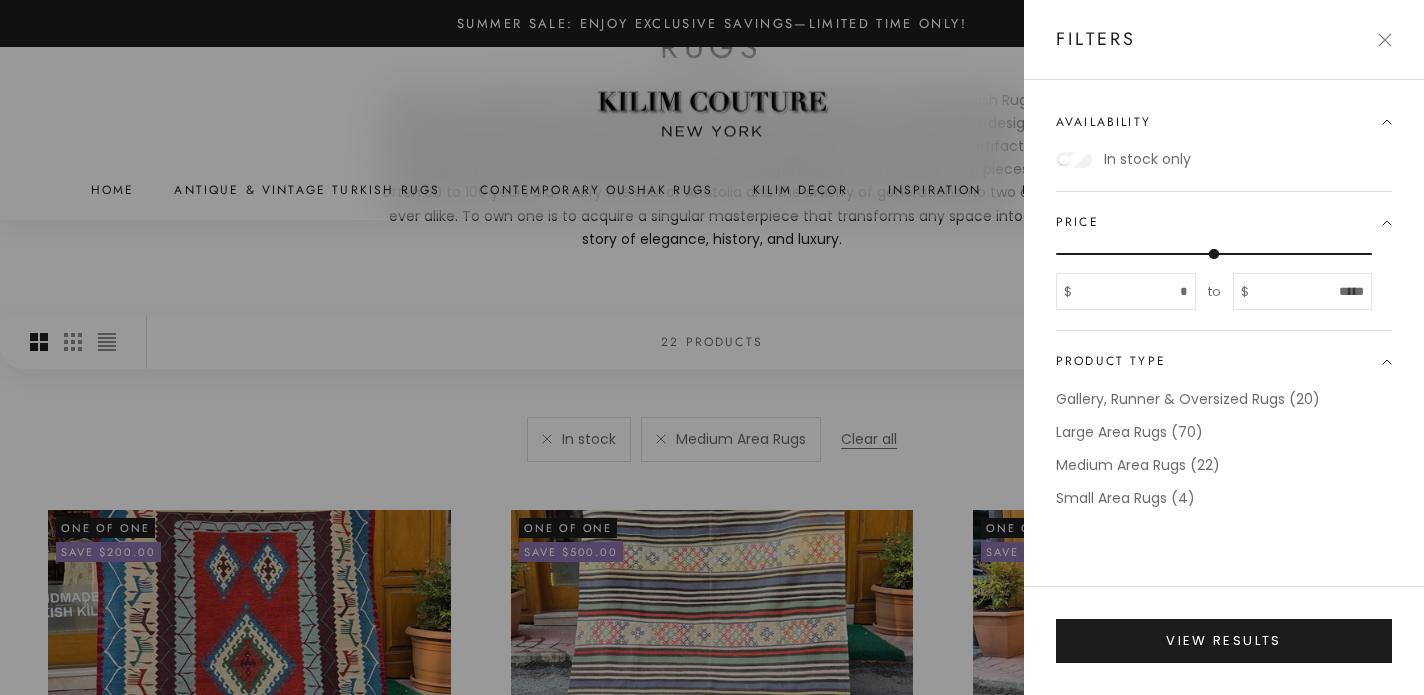 click on "$
to
$" at bounding box center (1214, 279) 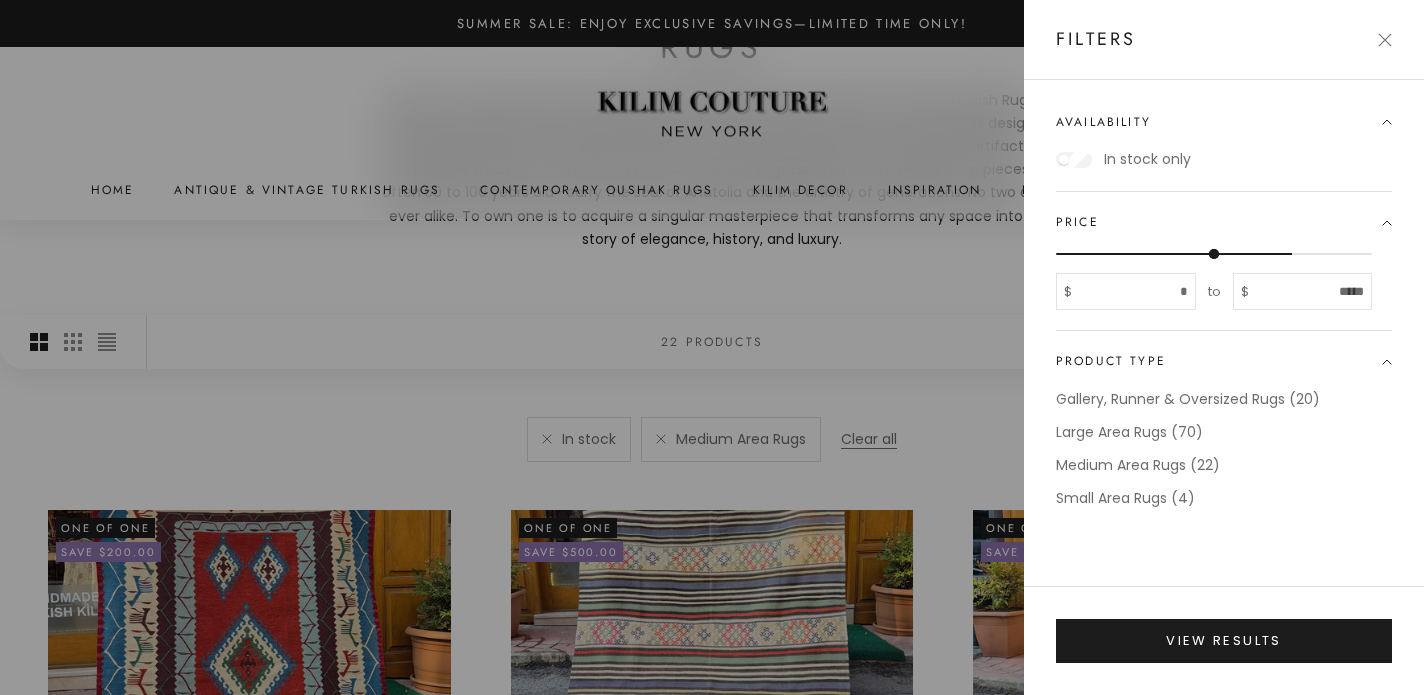 type on "*****" 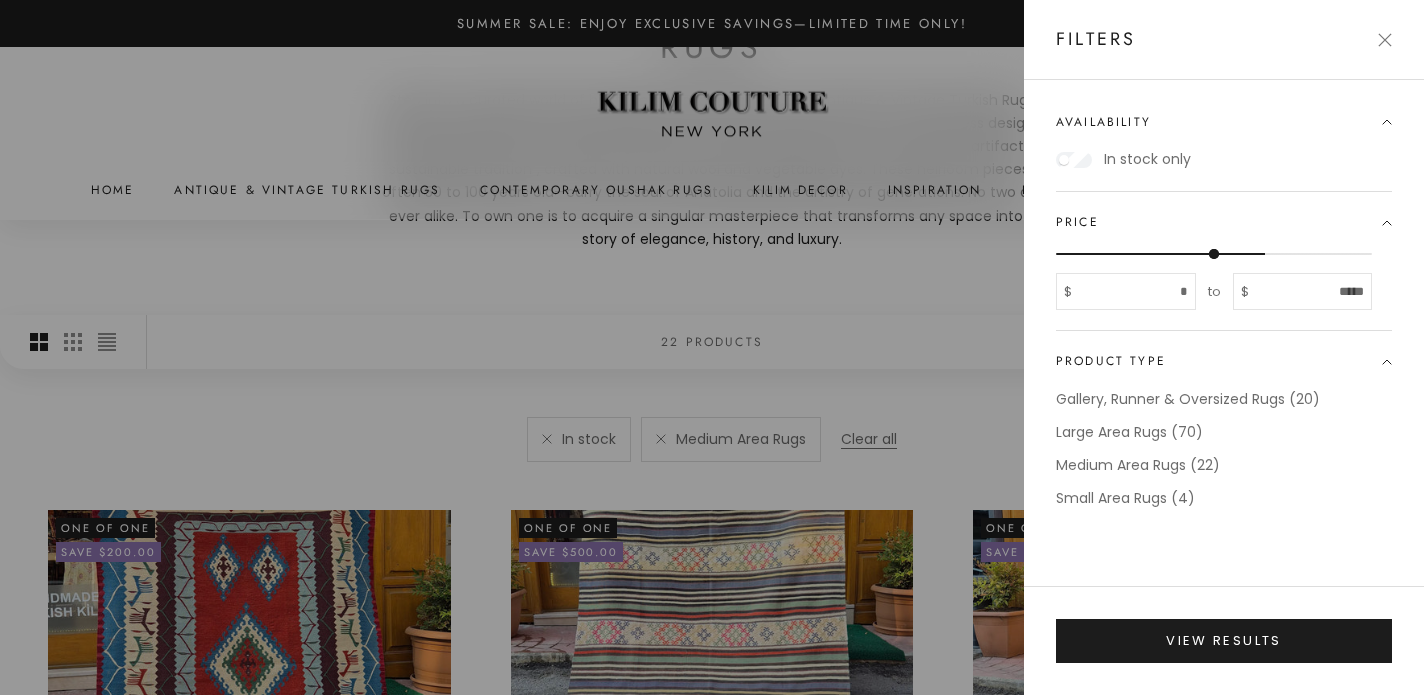 type on "*****" 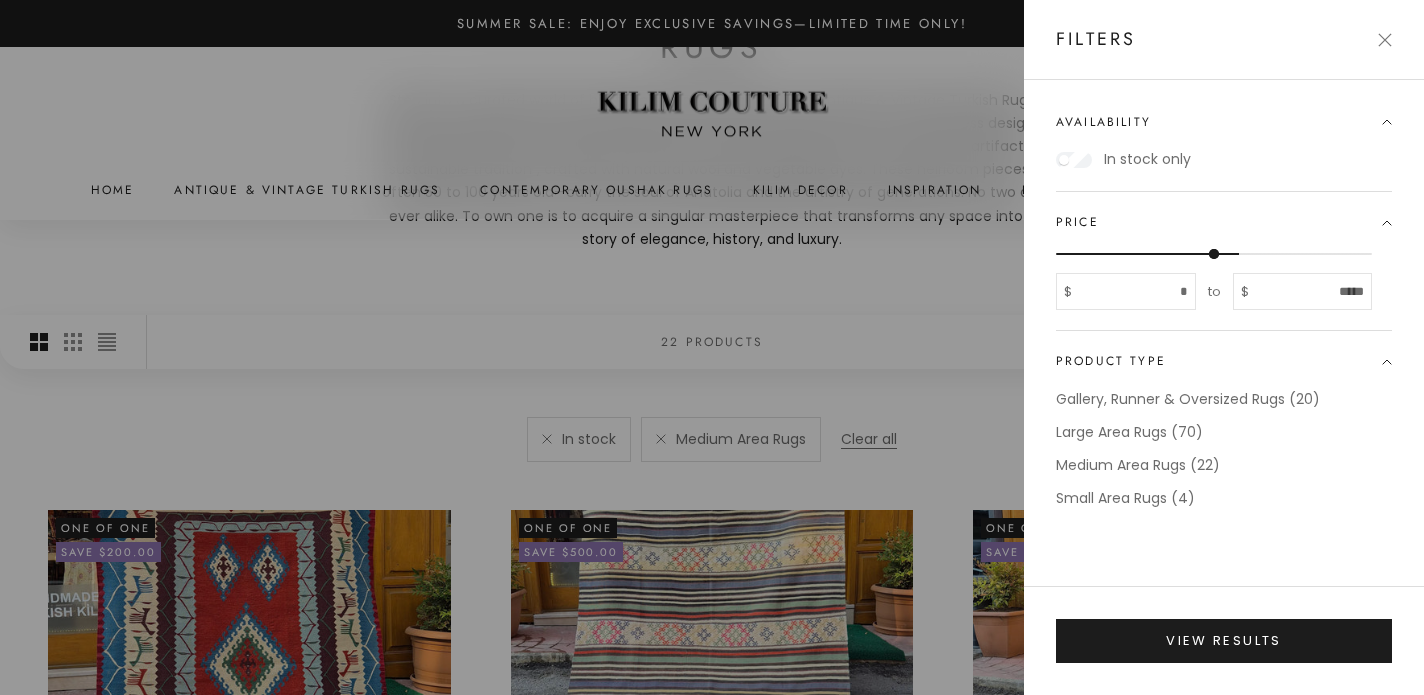 type on "*****" 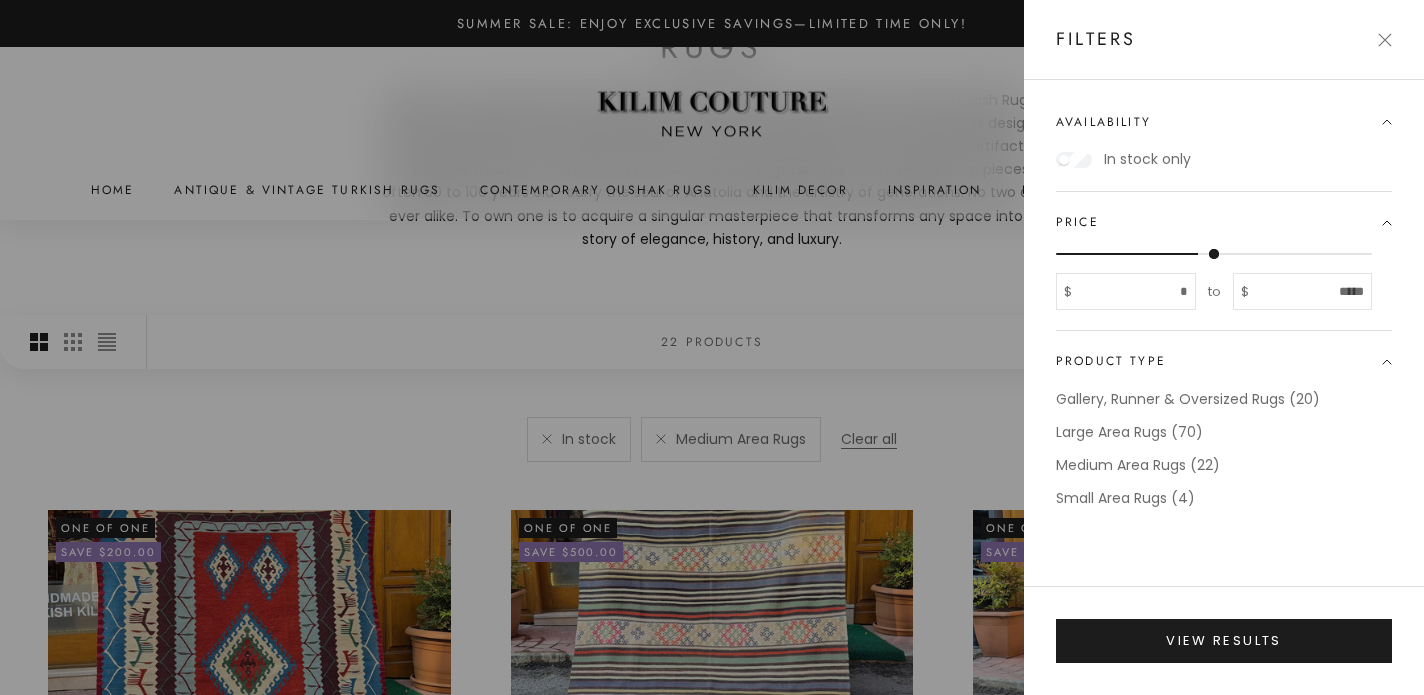 type on "****" 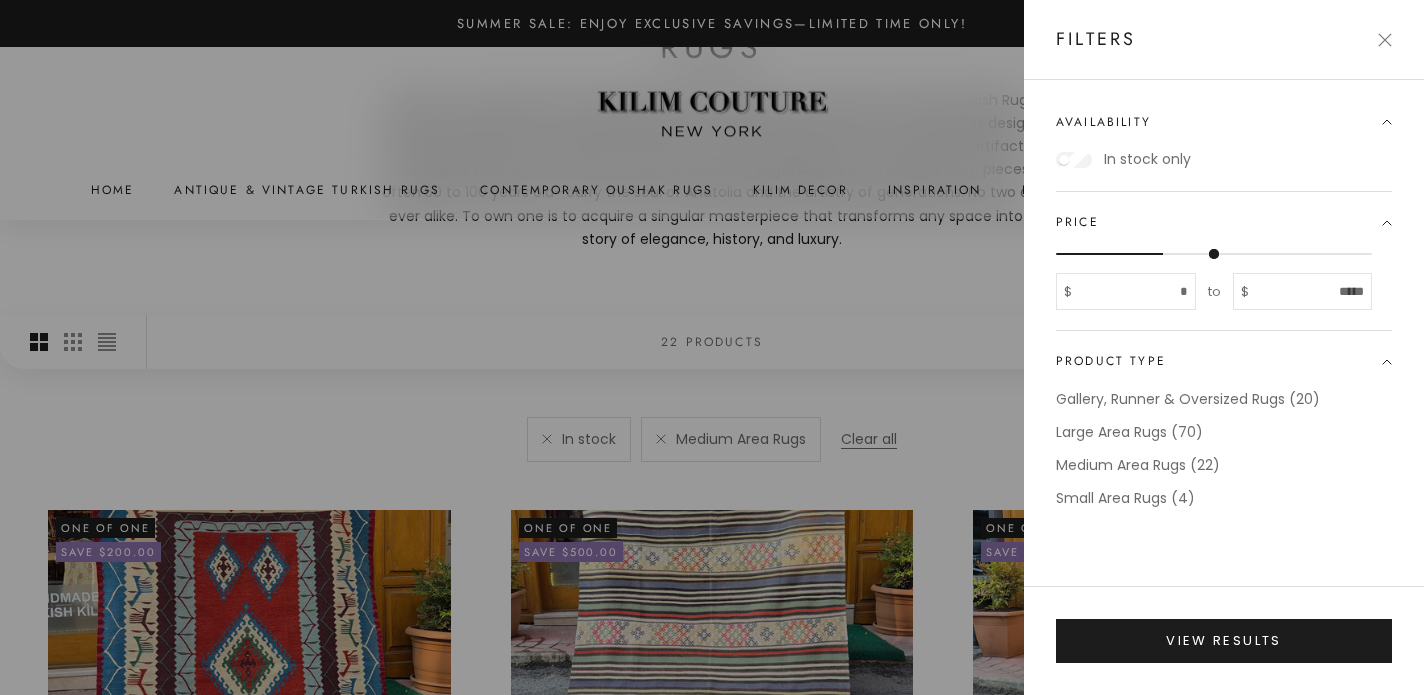 type on "****" 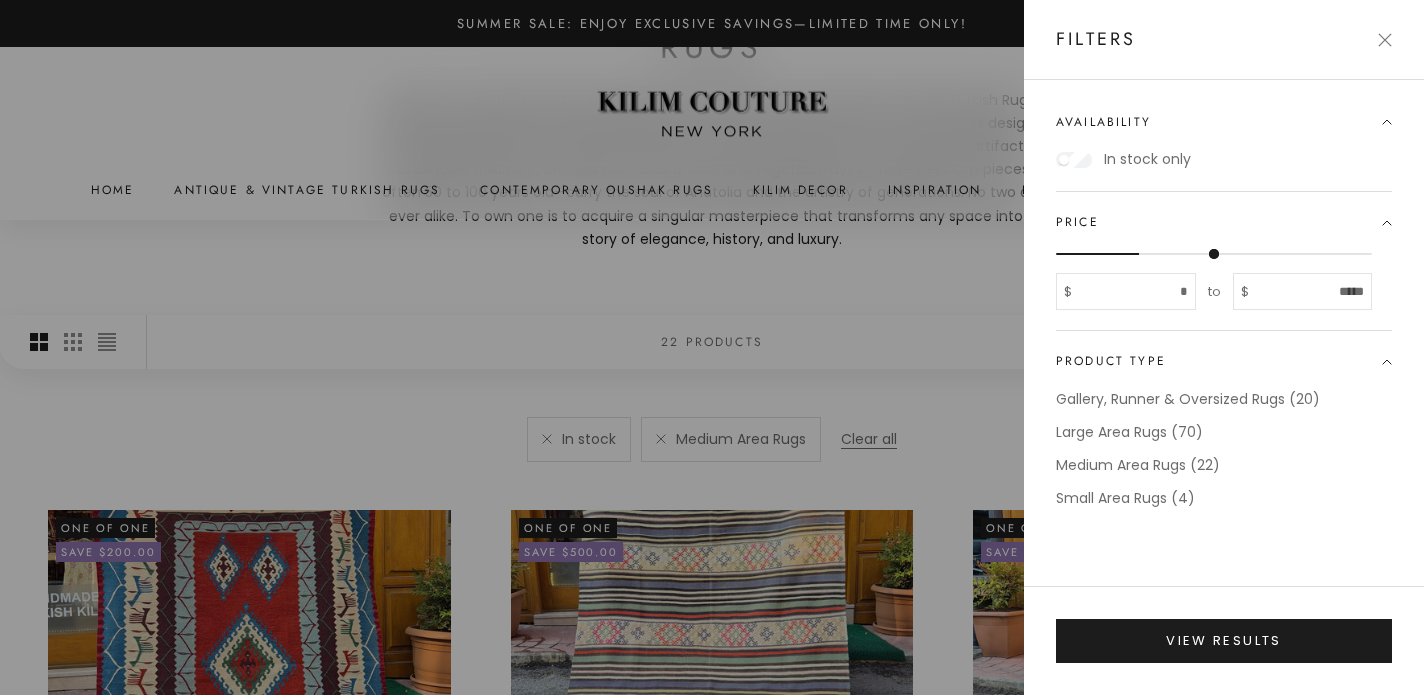 type on "****" 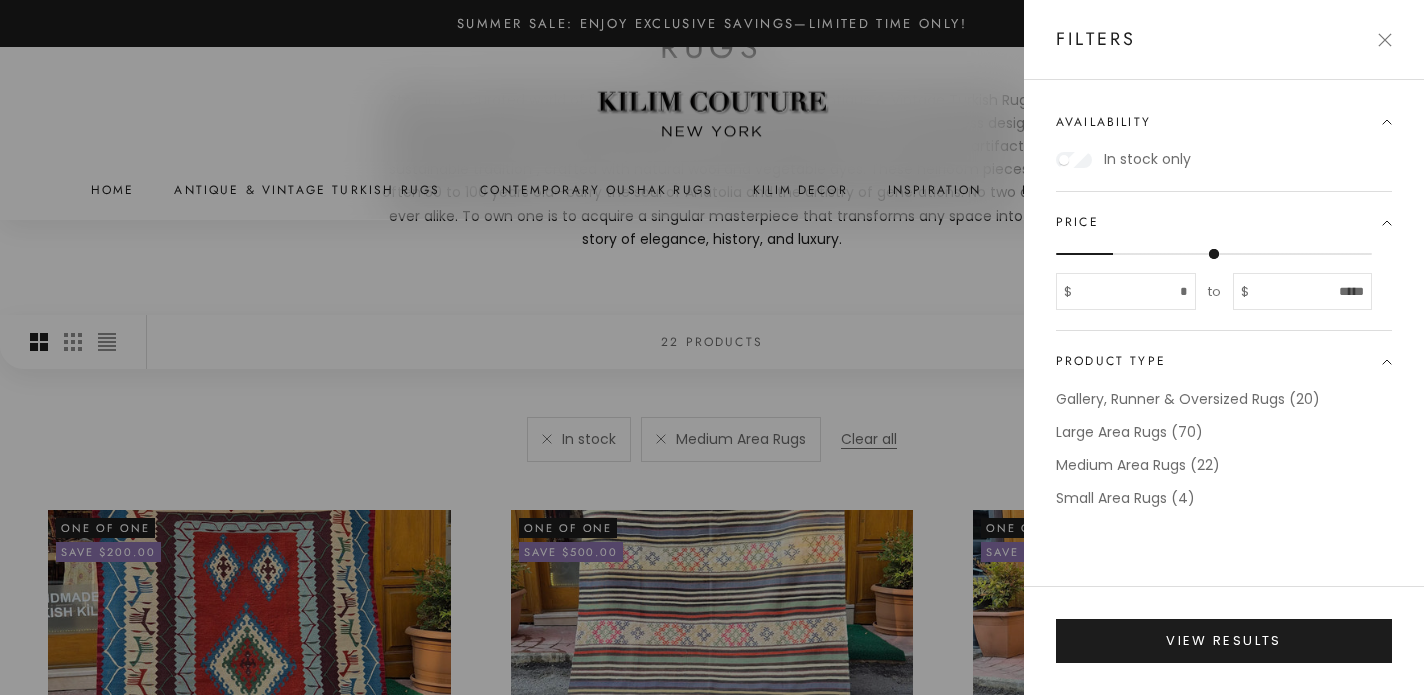 type on "****" 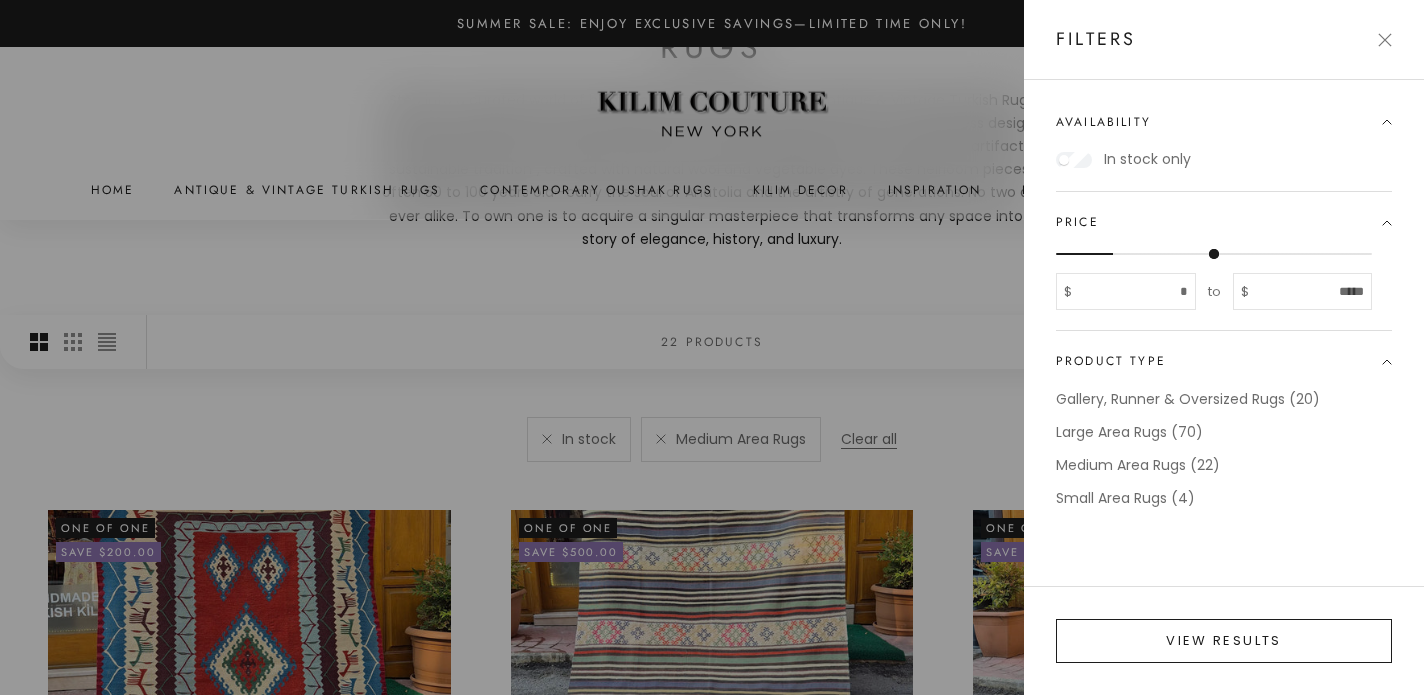 click on "View results" at bounding box center [1224, 641] 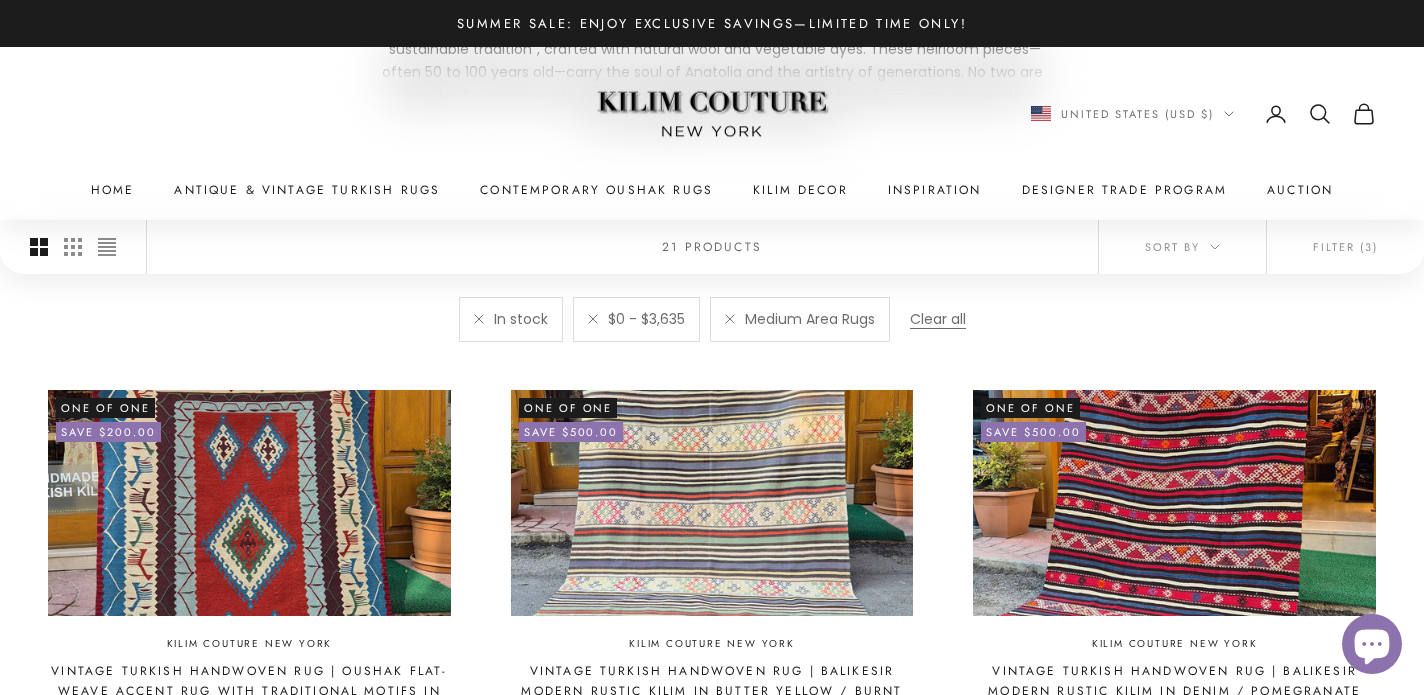 scroll, scrollTop: 421, scrollLeft: 0, axis: vertical 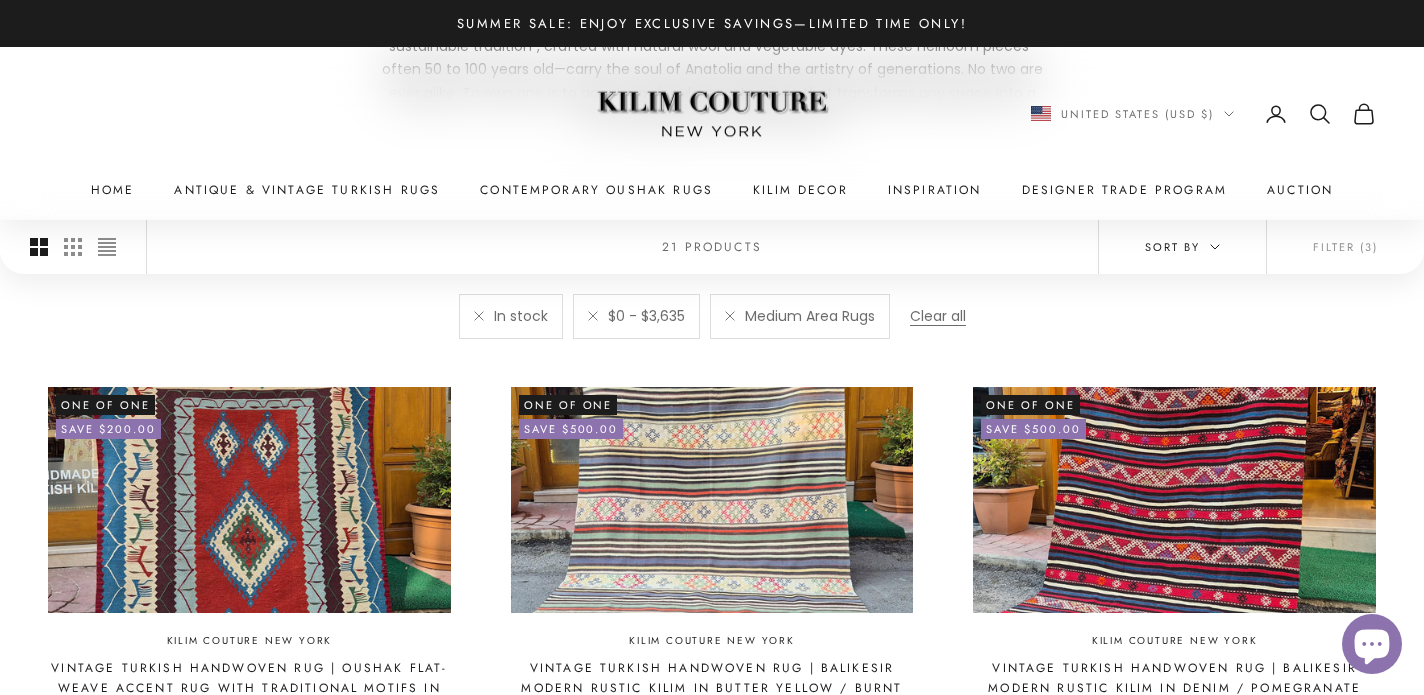 click on "Sort by" at bounding box center [1182, 247] 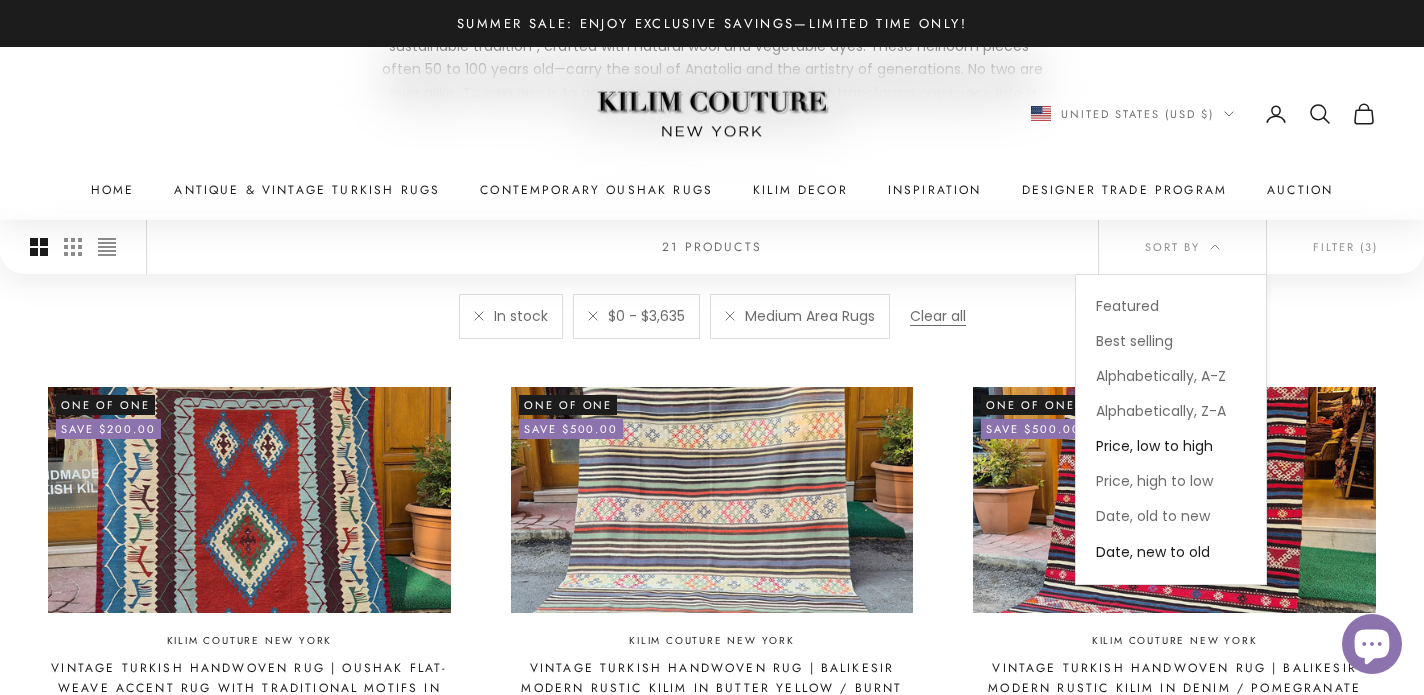 click on "Price, low to high" at bounding box center (1154, 446) 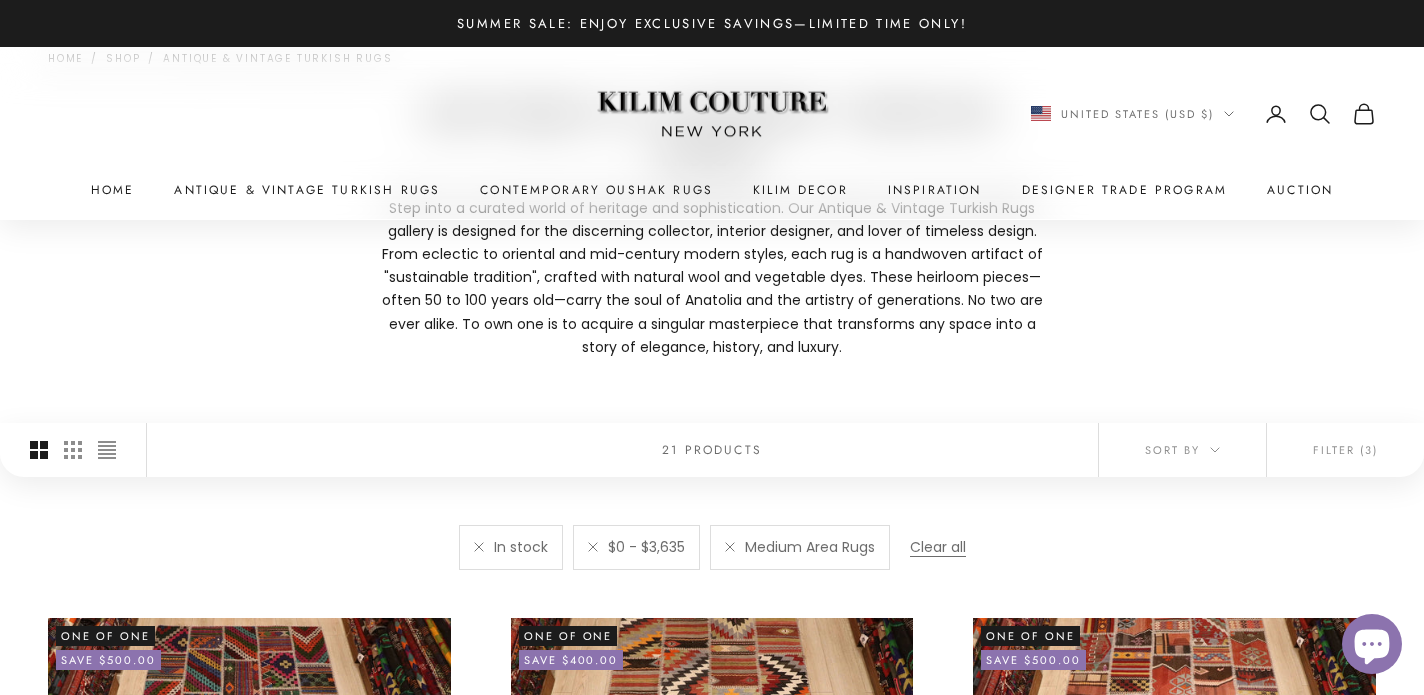 scroll, scrollTop: 356, scrollLeft: 0, axis: vertical 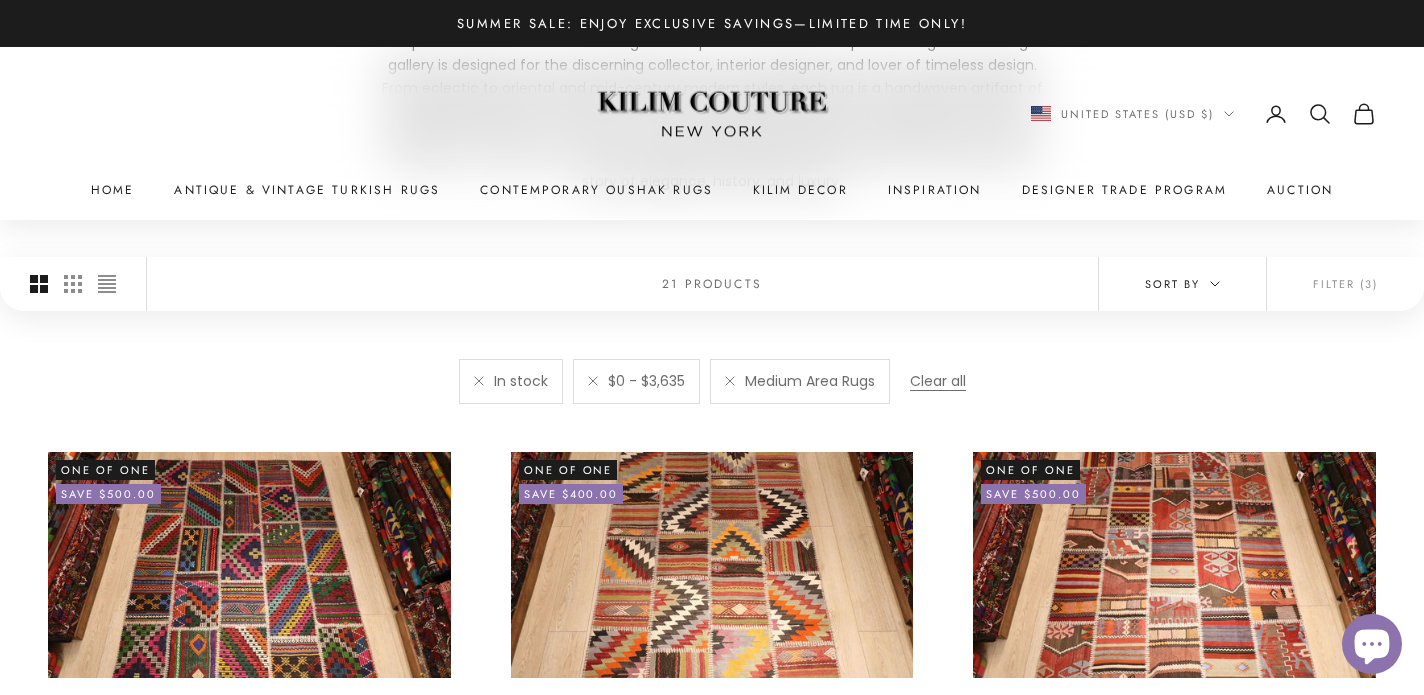 click on "Sort by" at bounding box center (1182, 284) 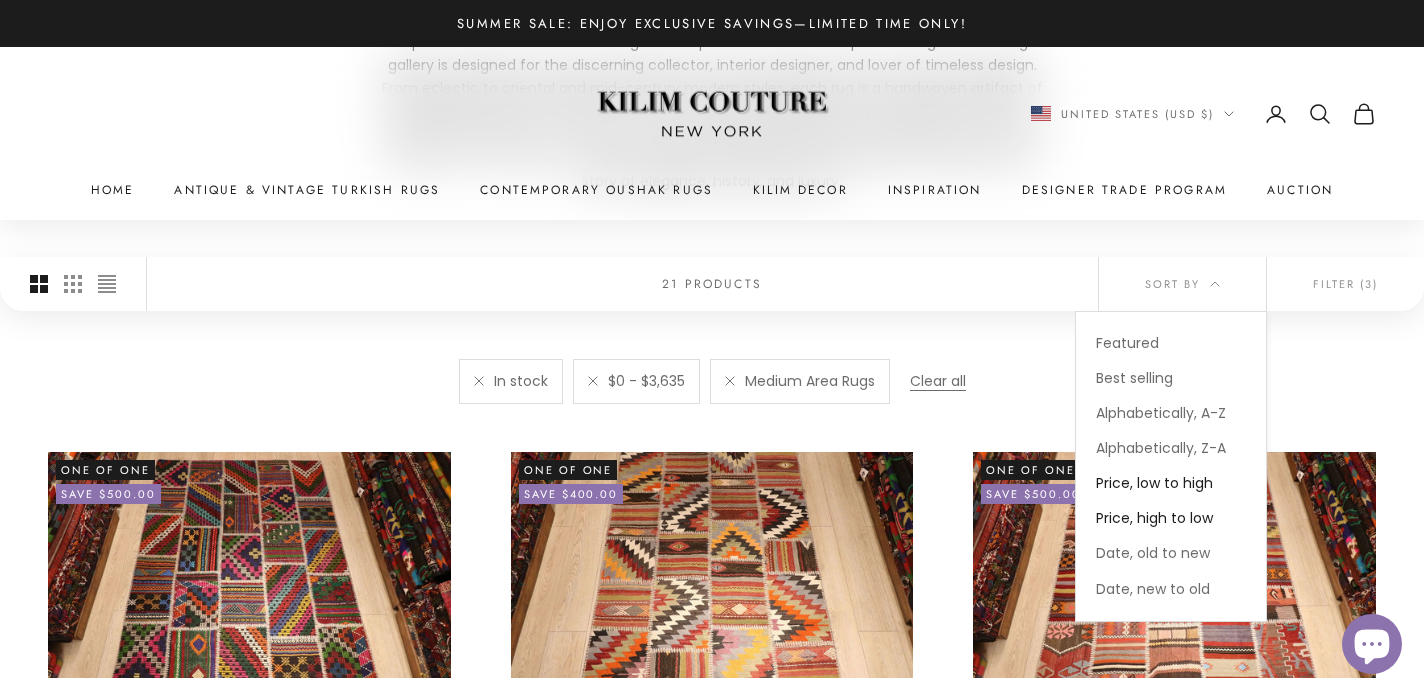click on "Price, high to low" at bounding box center [1154, 518] 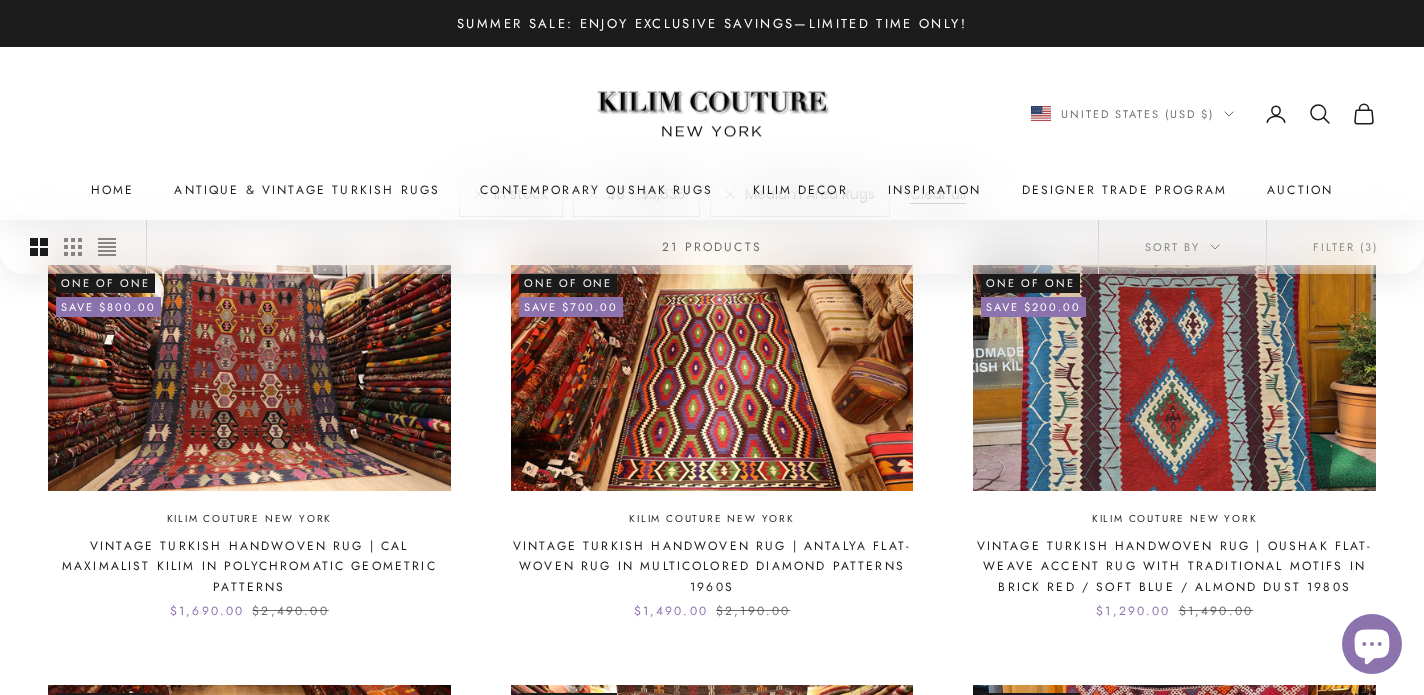 scroll, scrollTop: 500, scrollLeft: 0, axis: vertical 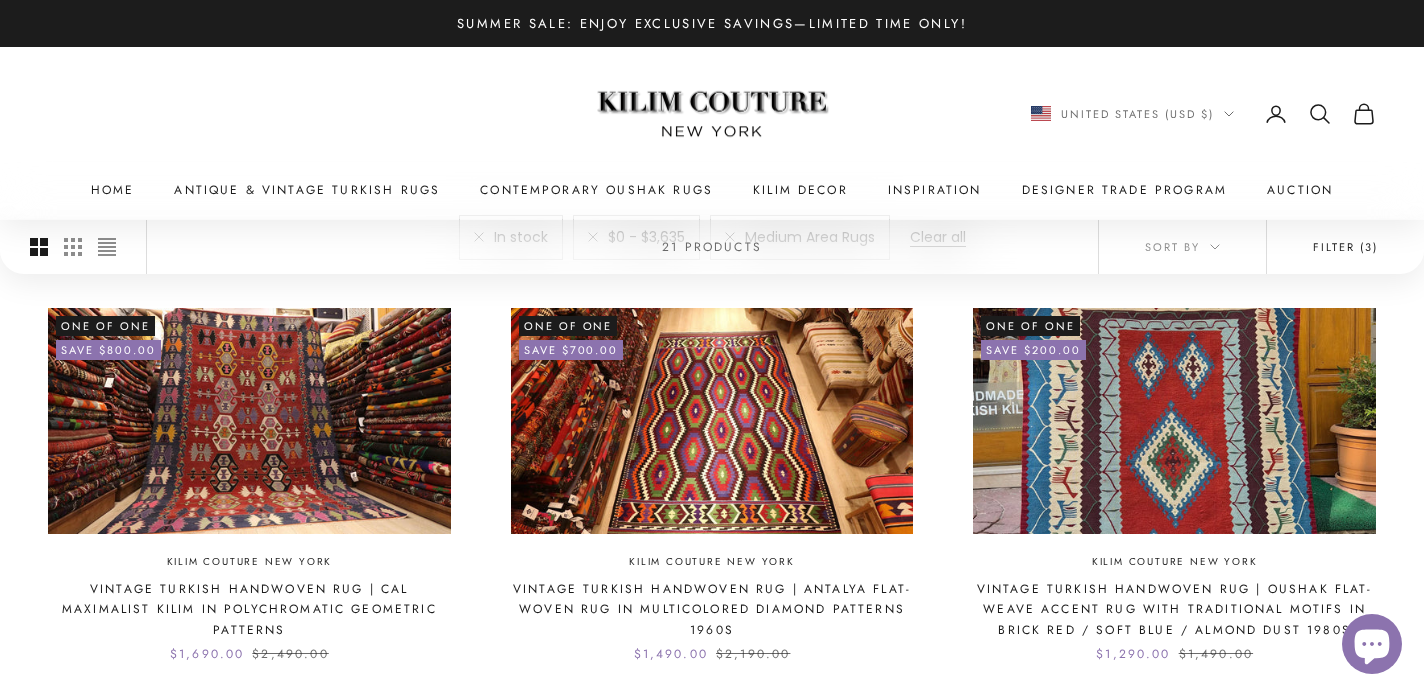 click on "Filter (3)" at bounding box center (1345, 247) 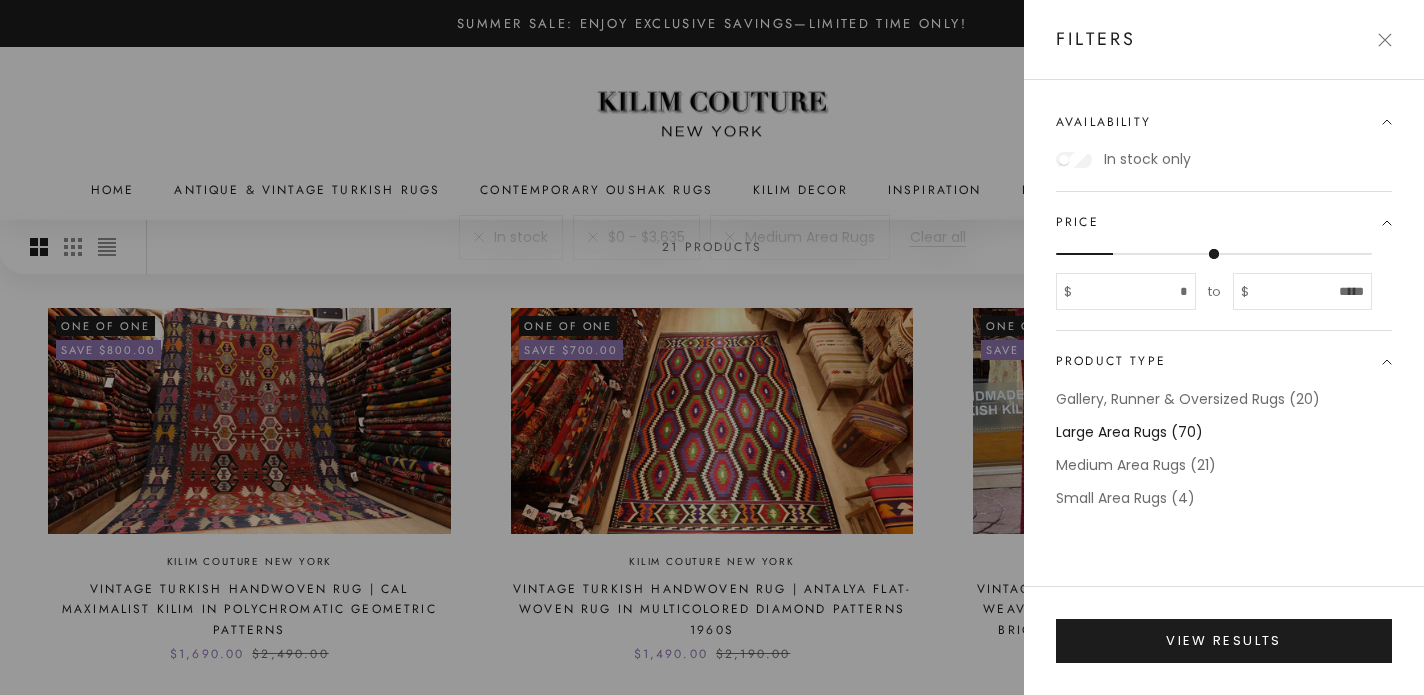 click on "Large Area Rugs (70)" at bounding box center (1129, 432) 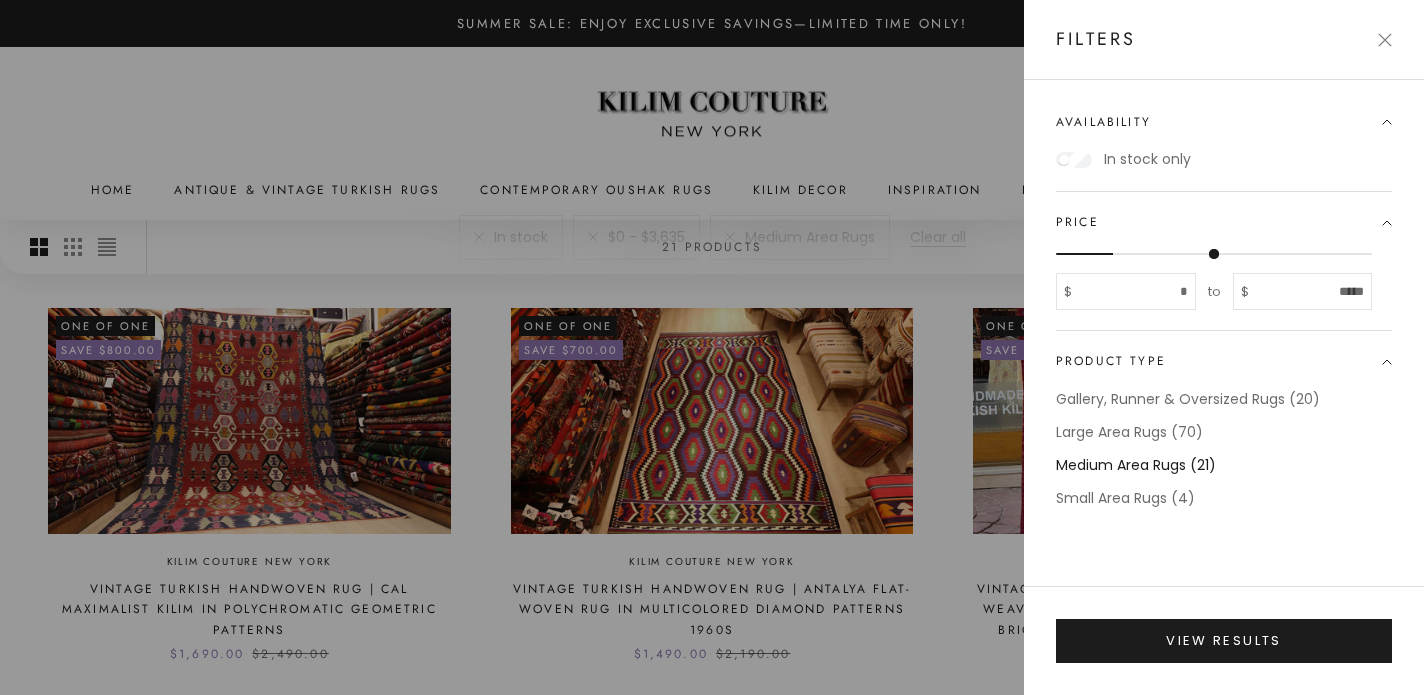 click on "Medium Area Rugs (21)" at bounding box center (1136, 465) 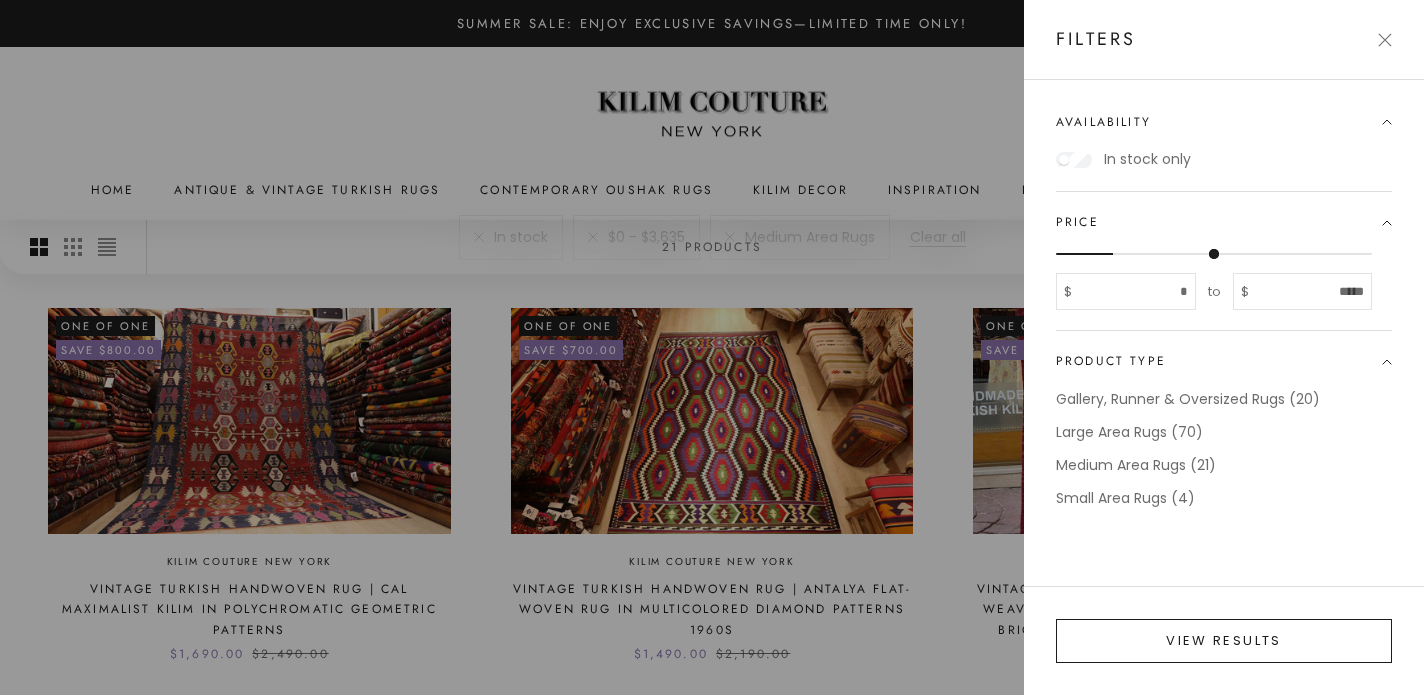 click on "View results" at bounding box center (1224, 641) 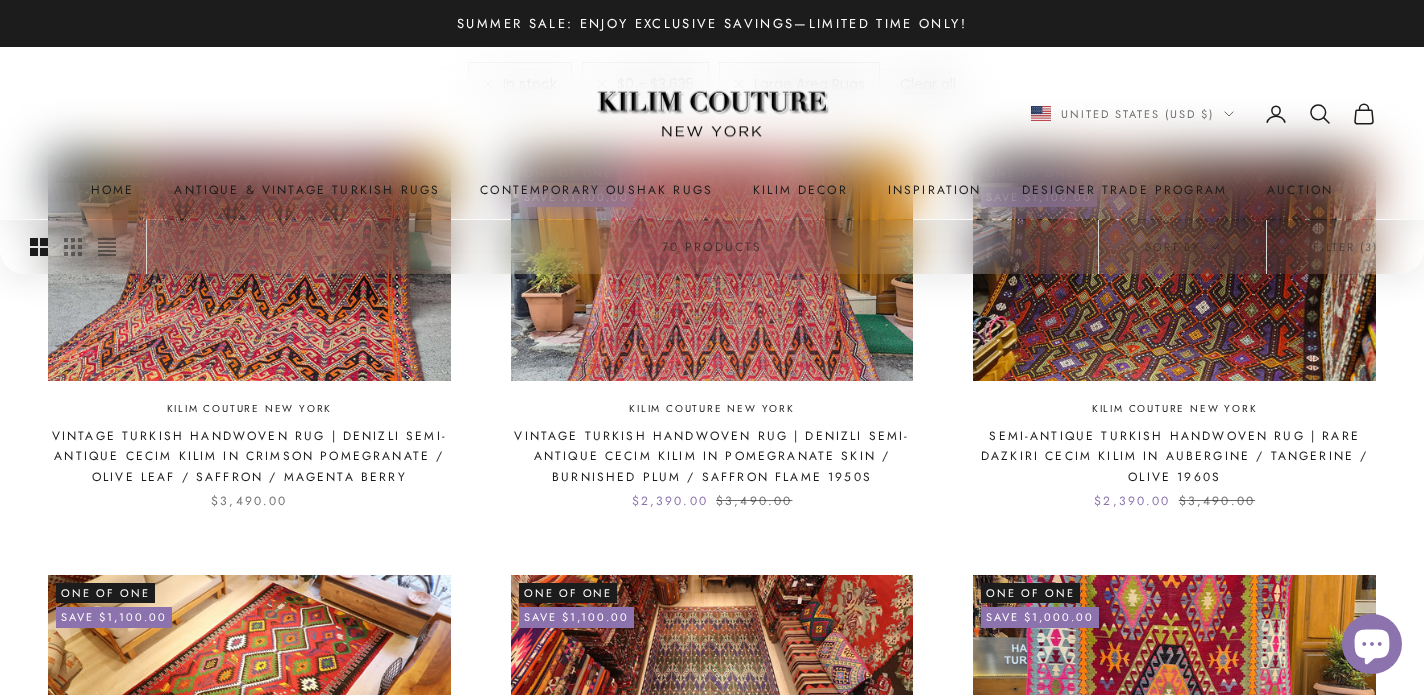 scroll, scrollTop: 668, scrollLeft: 0, axis: vertical 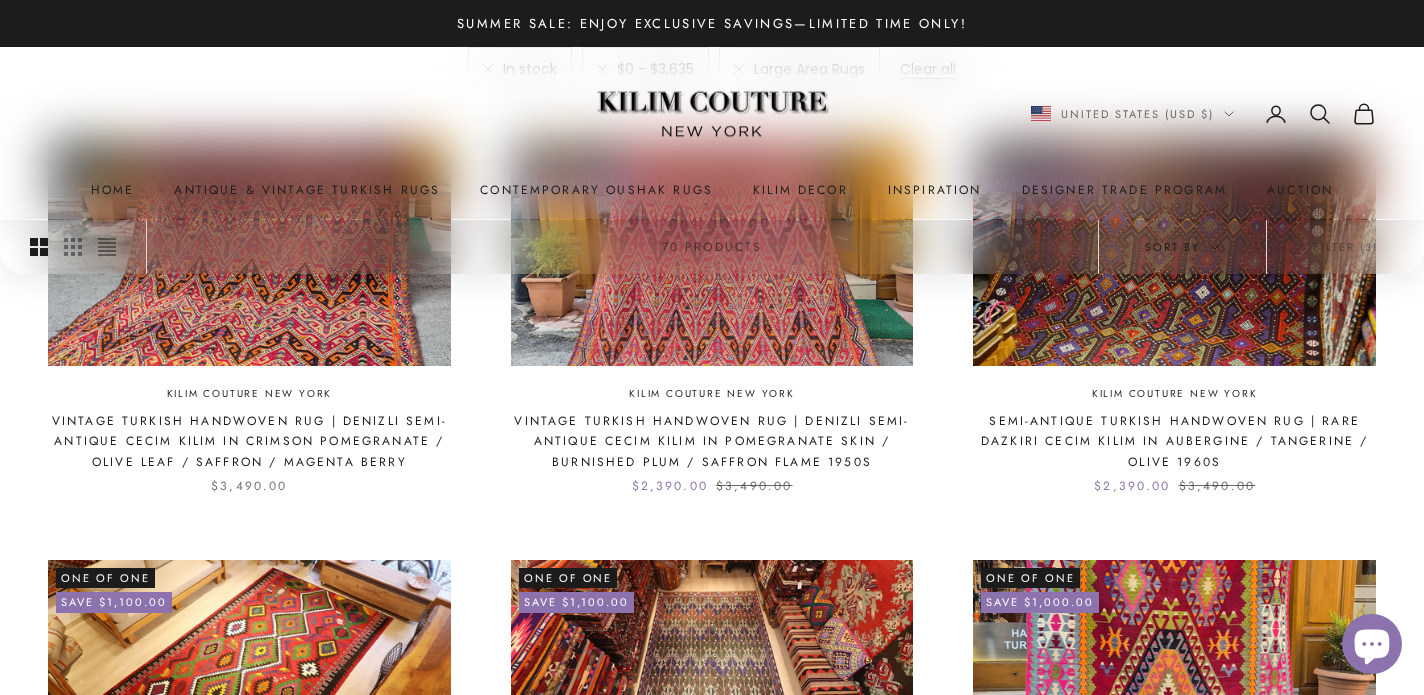 click on "Sort by" at bounding box center (1182, 247) 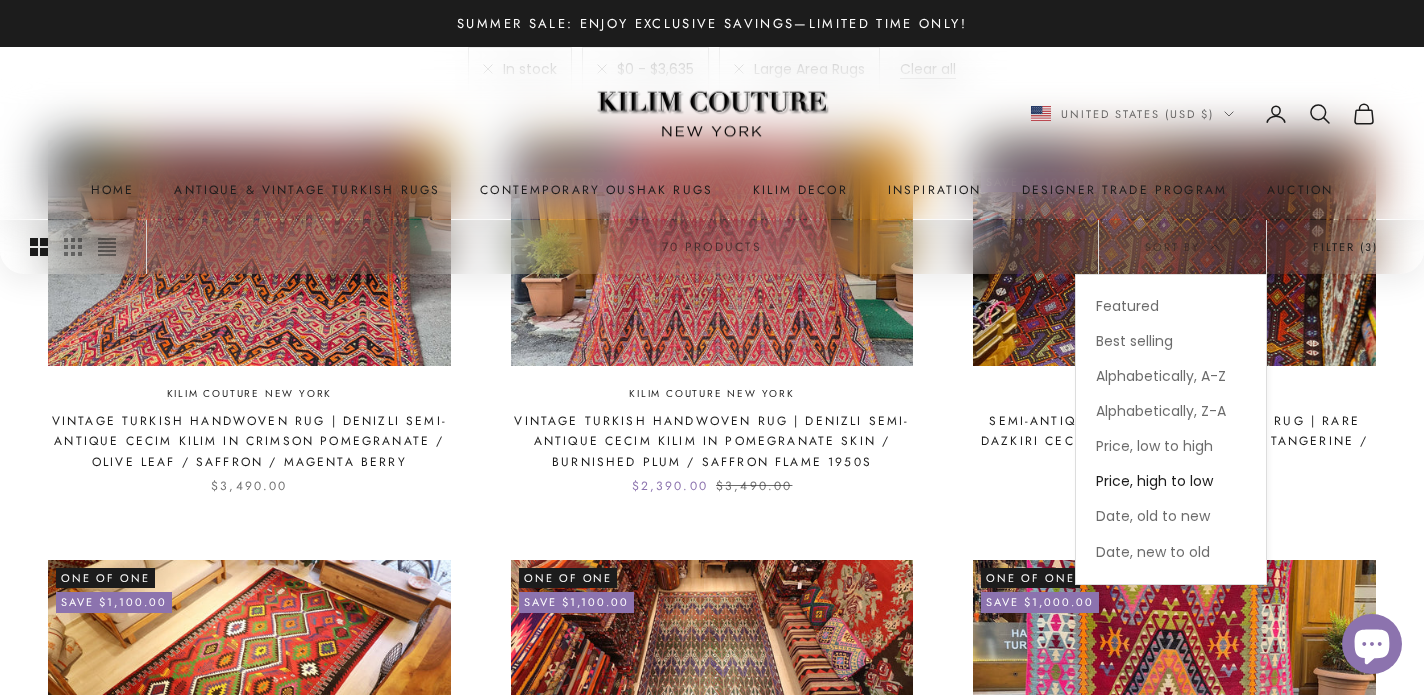 click on "Filter (3)" at bounding box center (1345, 247) 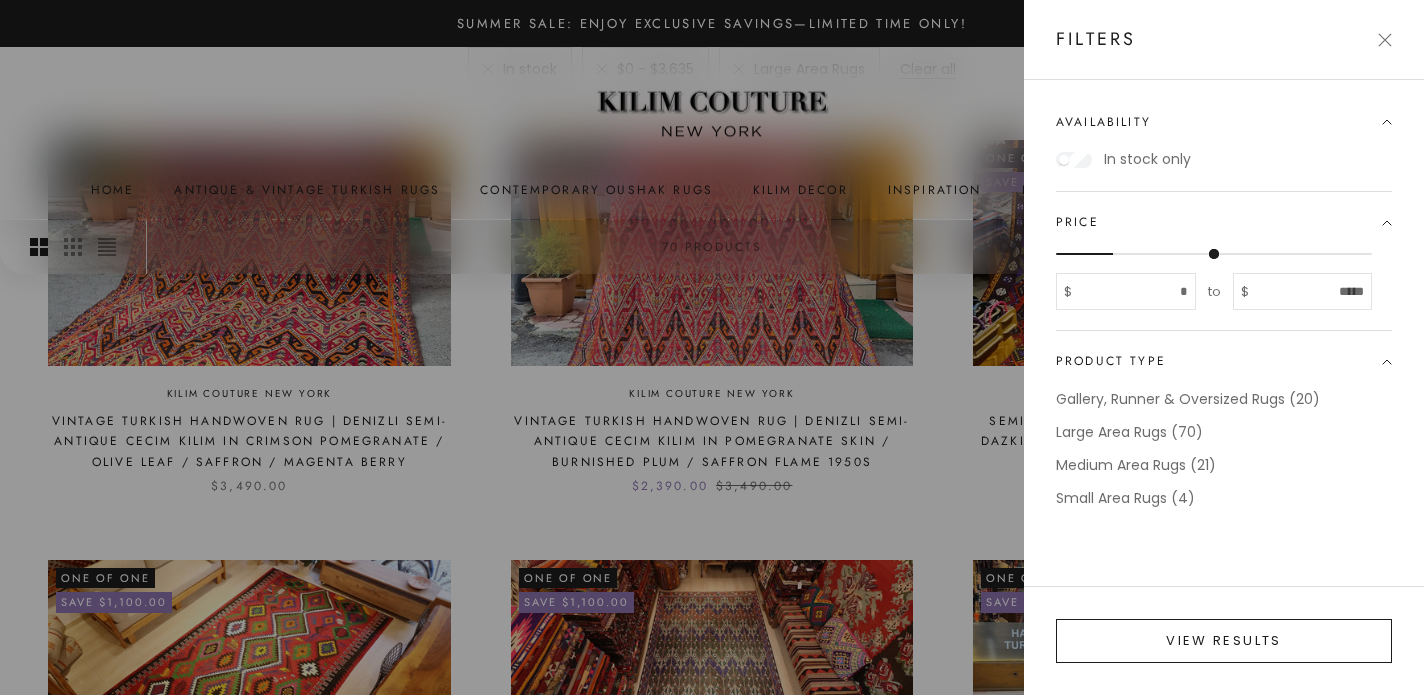 click on "View results" at bounding box center [1224, 641] 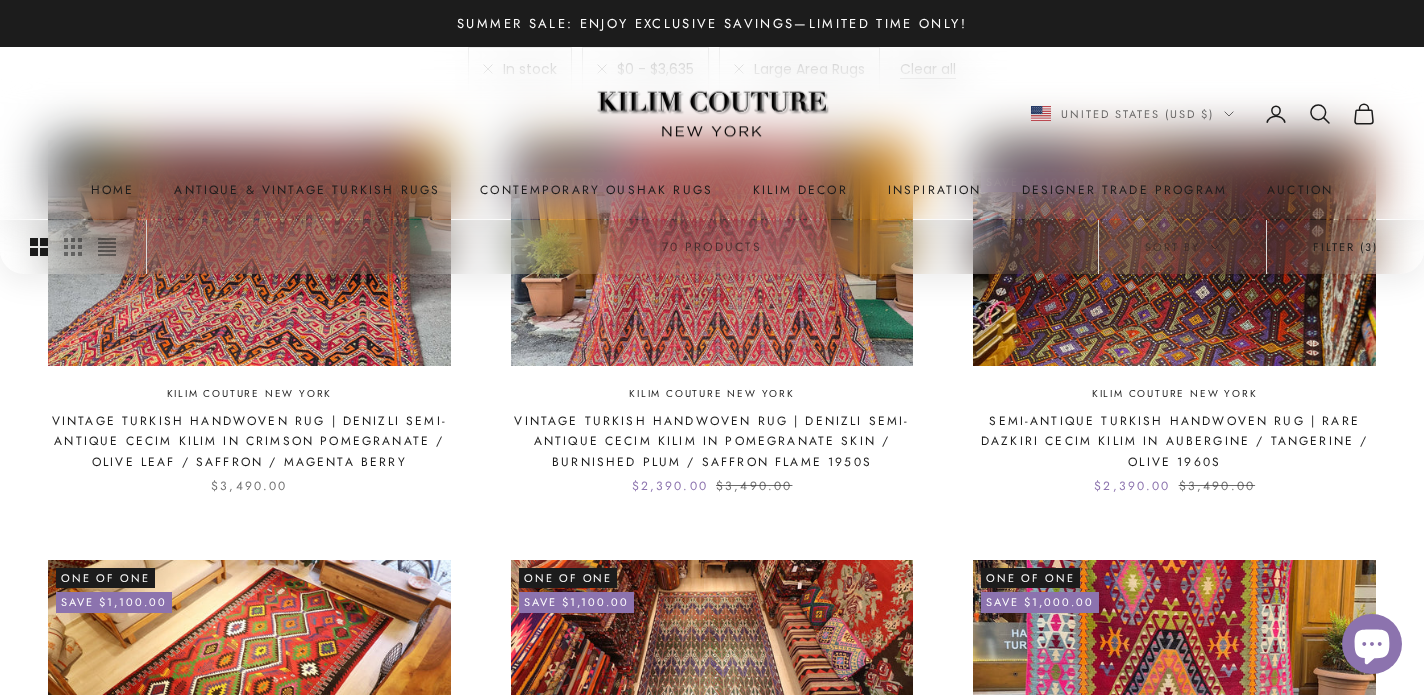 click on "Filter (3)" at bounding box center [1345, 247] 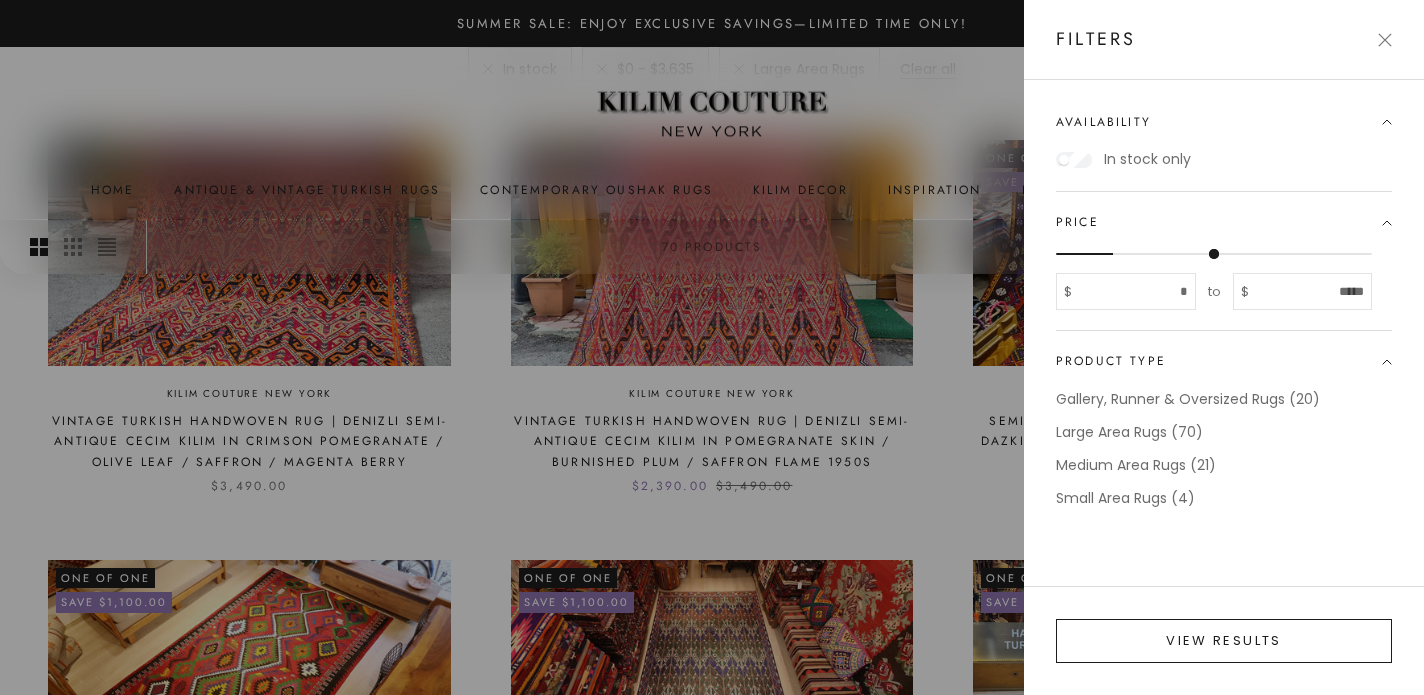 click on "View results" at bounding box center (1224, 641) 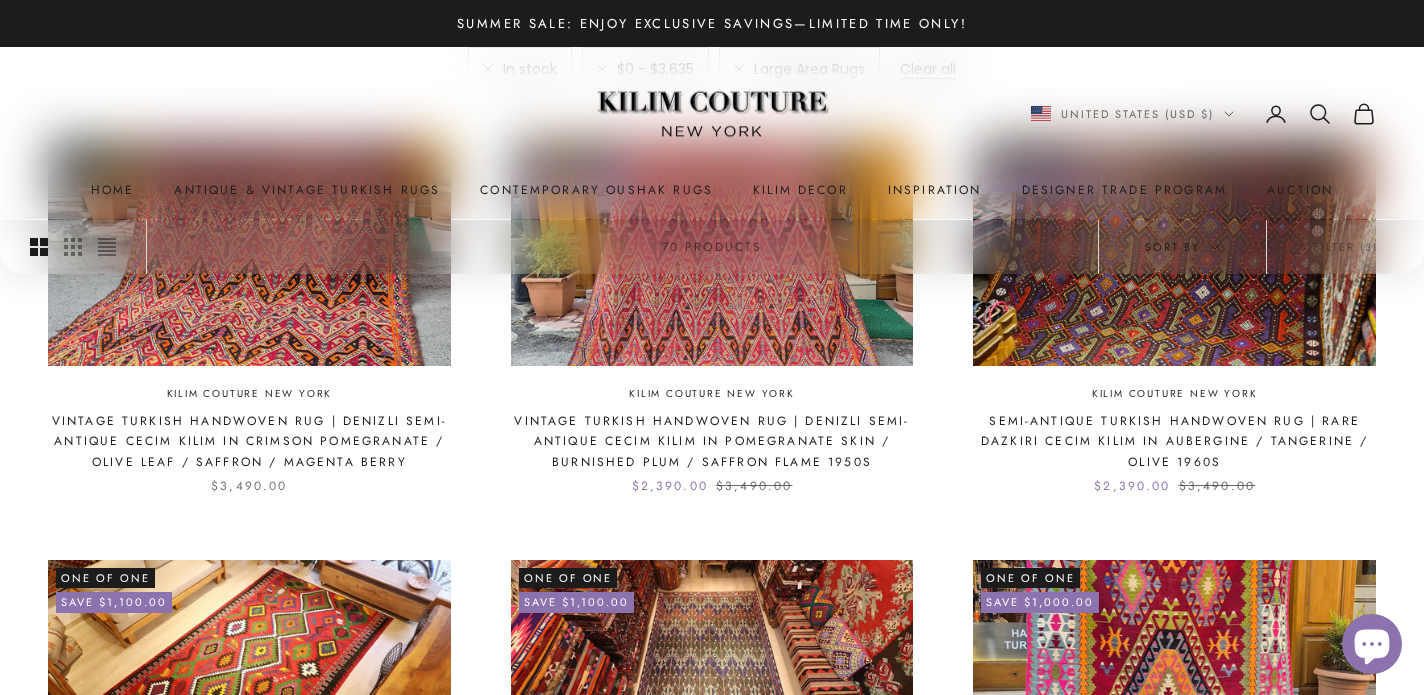 click on "Sort by" at bounding box center (1182, 247) 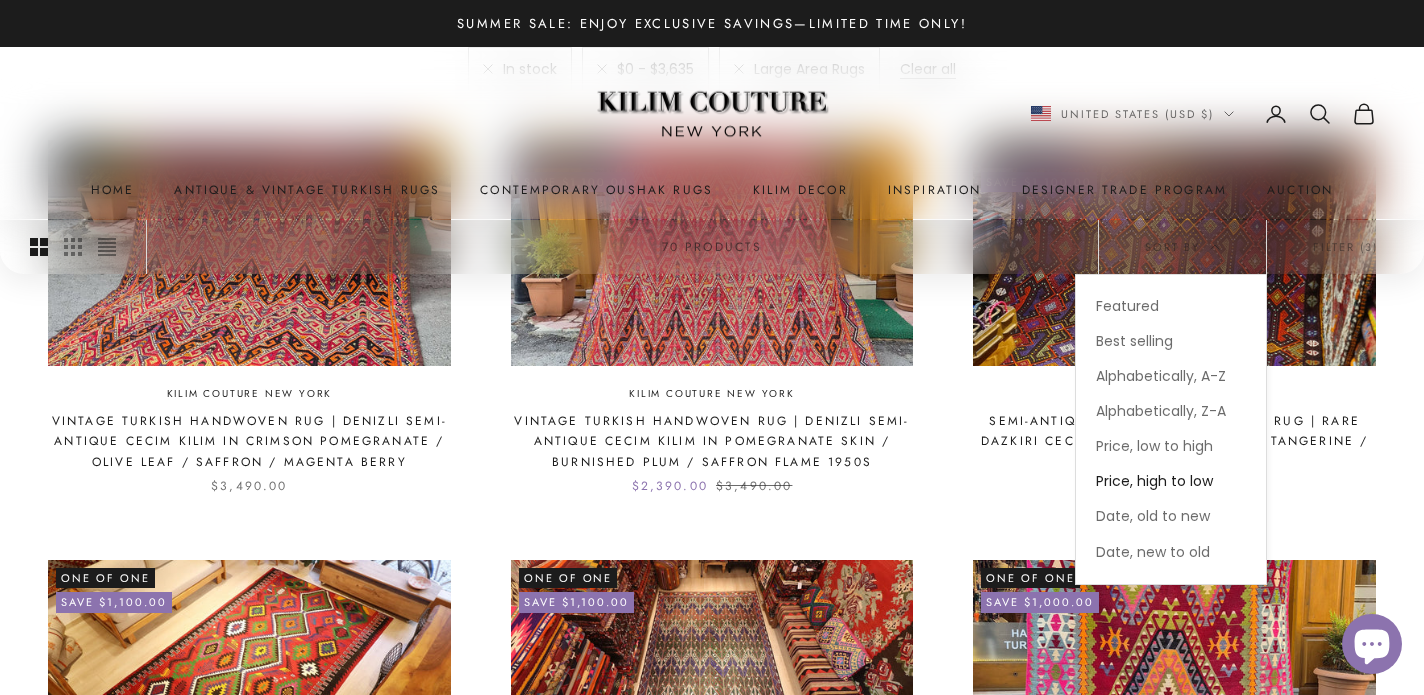 click on "Price, high to low" at bounding box center (1154, 482) 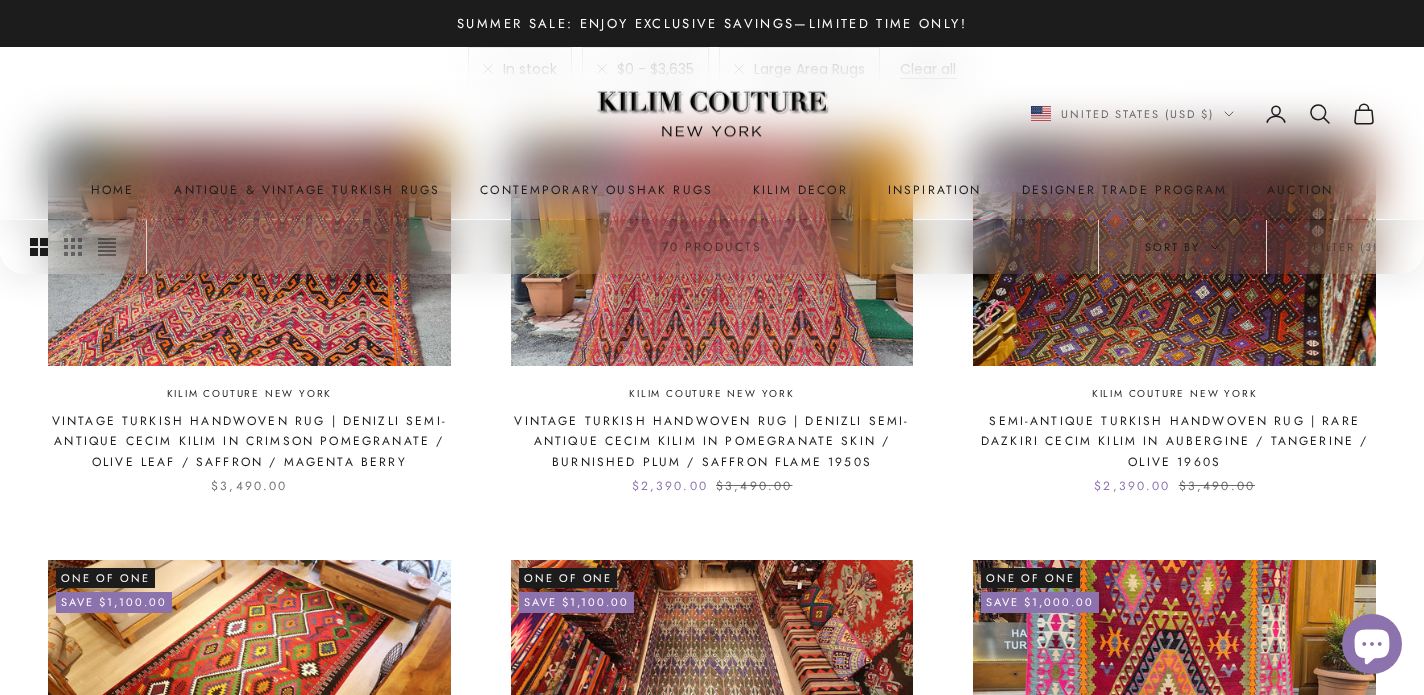 click on "Sort by" at bounding box center [1182, 247] 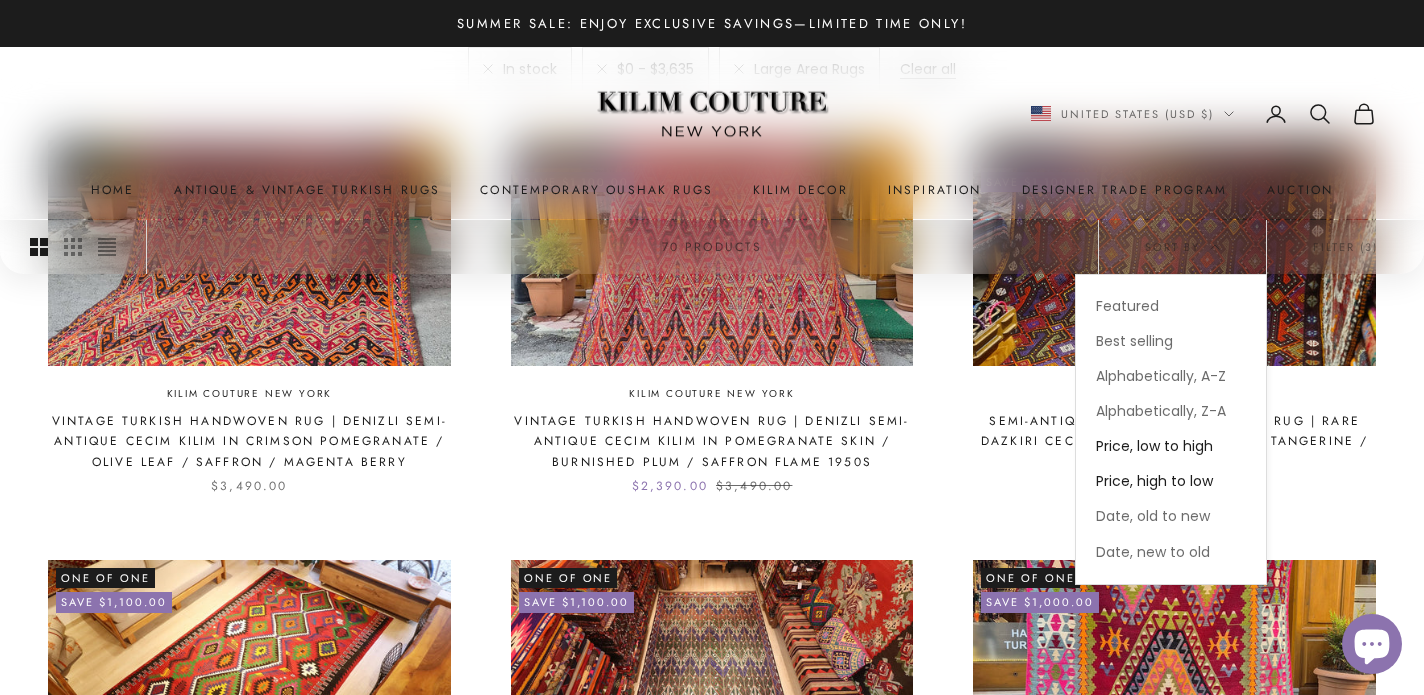 click on "Price, low to high" at bounding box center [1154, 446] 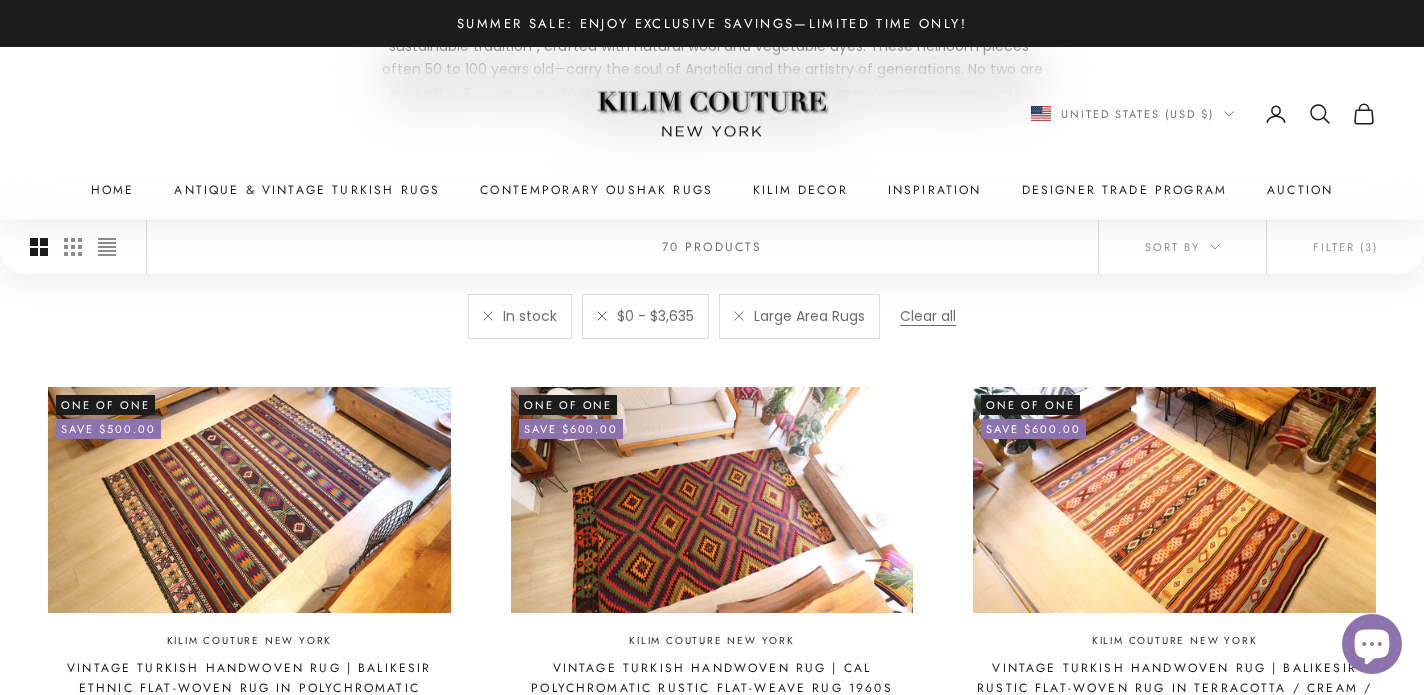 scroll, scrollTop: 610, scrollLeft: 0, axis: vertical 